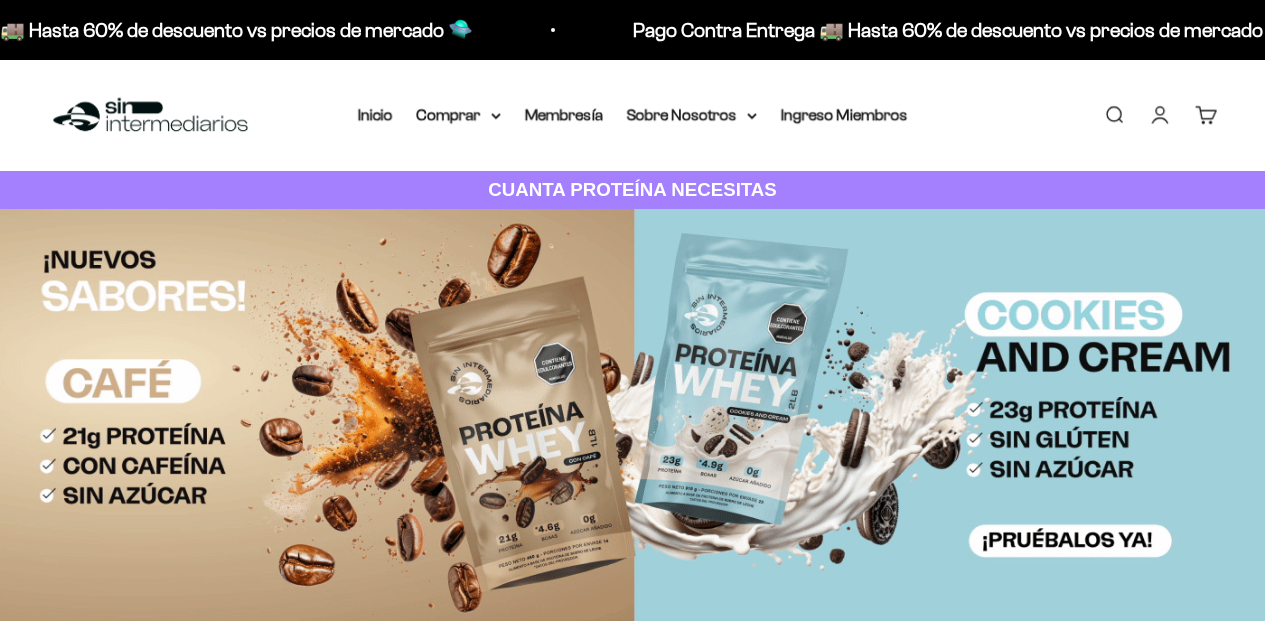 scroll, scrollTop: 0, scrollLeft: 0, axis: both 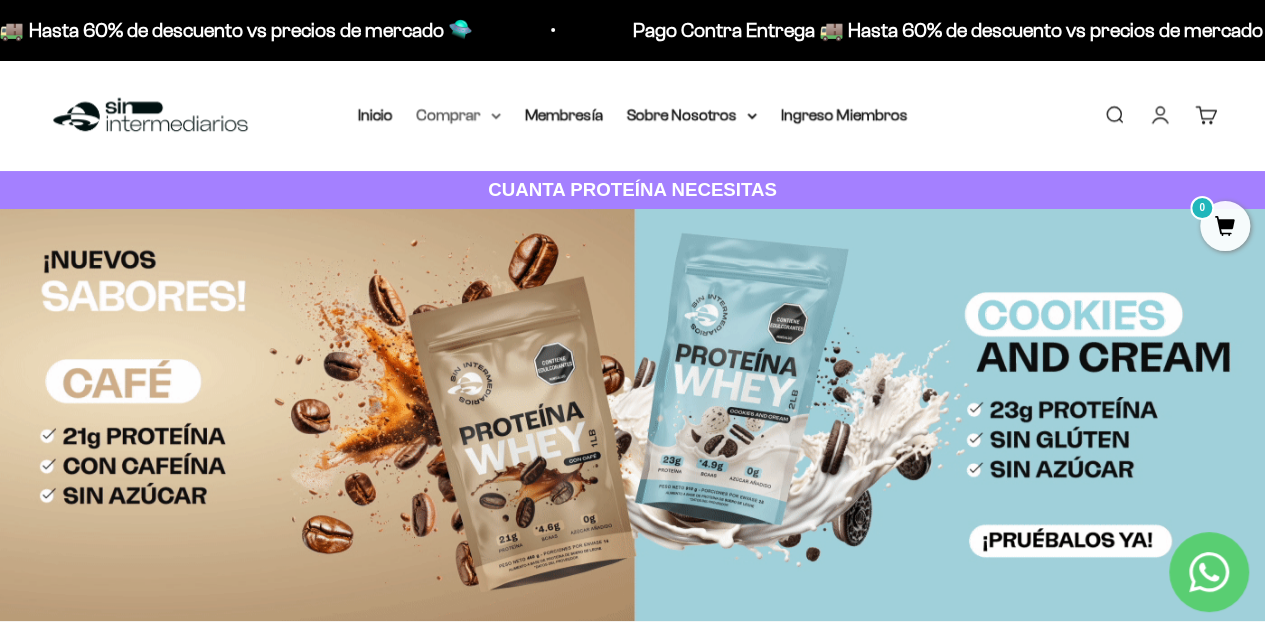 click on "Comprar" at bounding box center [459, 115] 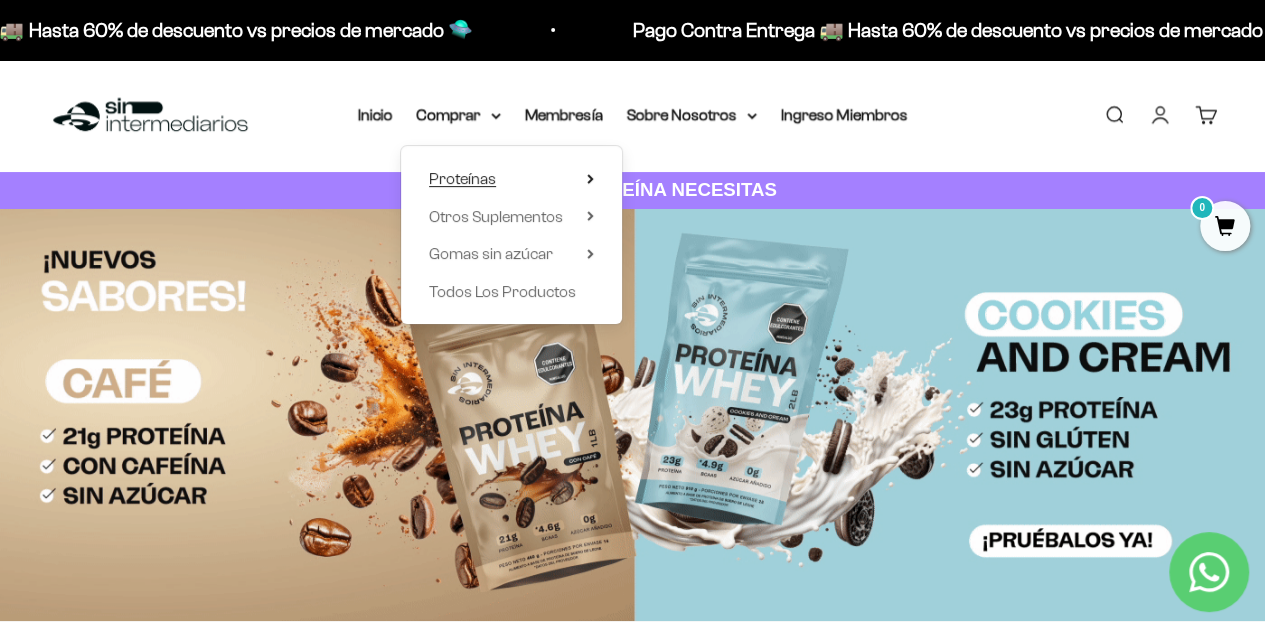 click on "Proteínas" at bounding box center (462, 178) 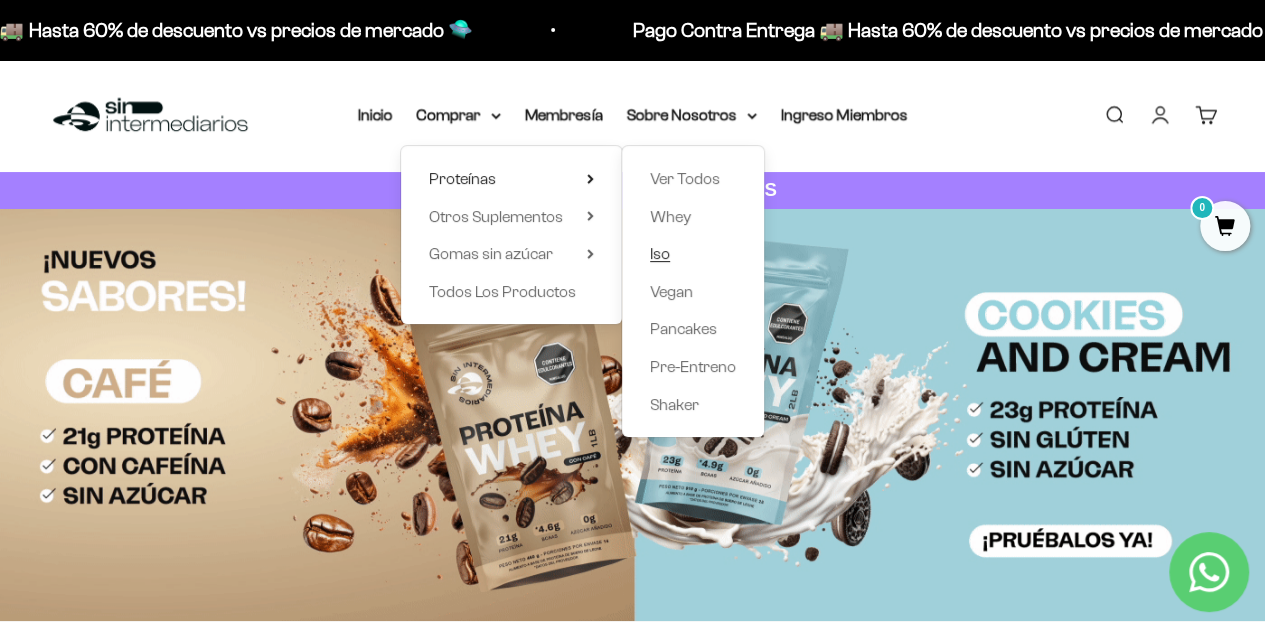 click on "Iso" at bounding box center [693, 254] 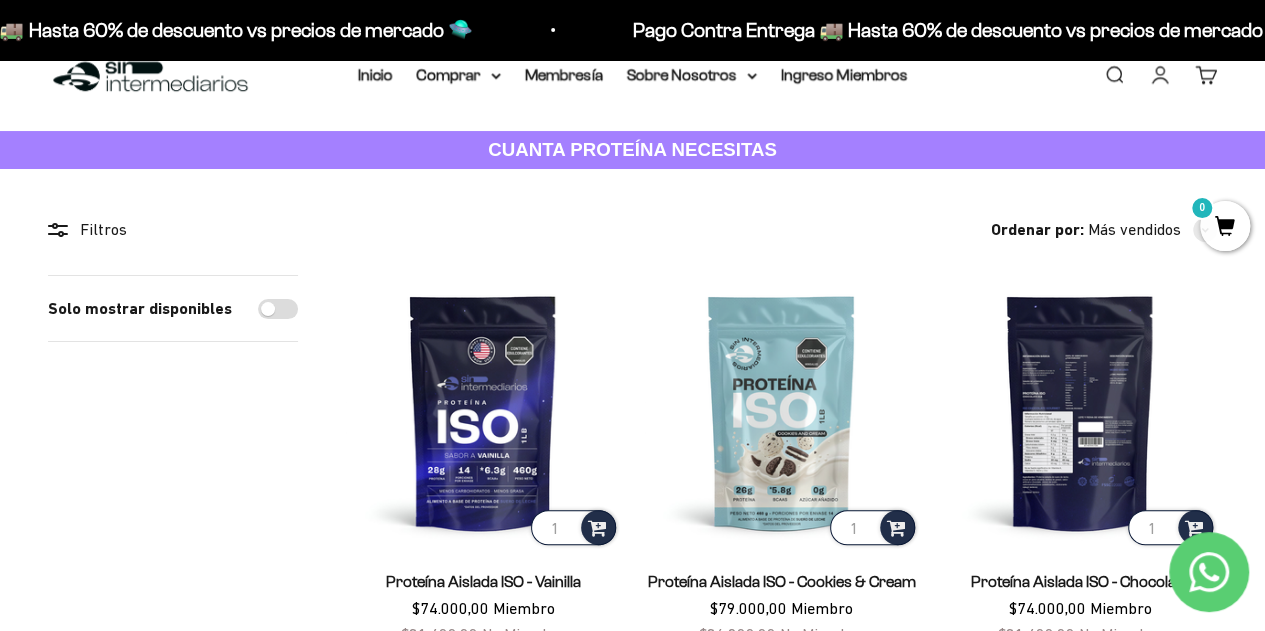 scroll, scrollTop: 0, scrollLeft: 0, axis: both 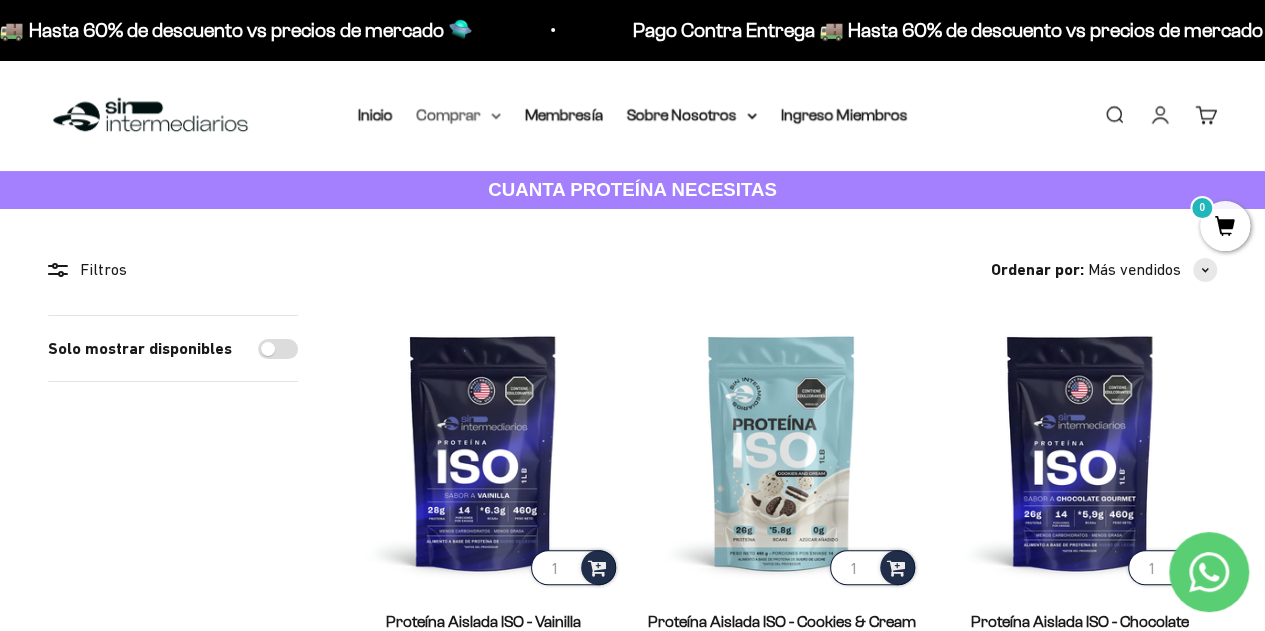 click on "Comprar" at bounding box center (459, 115) 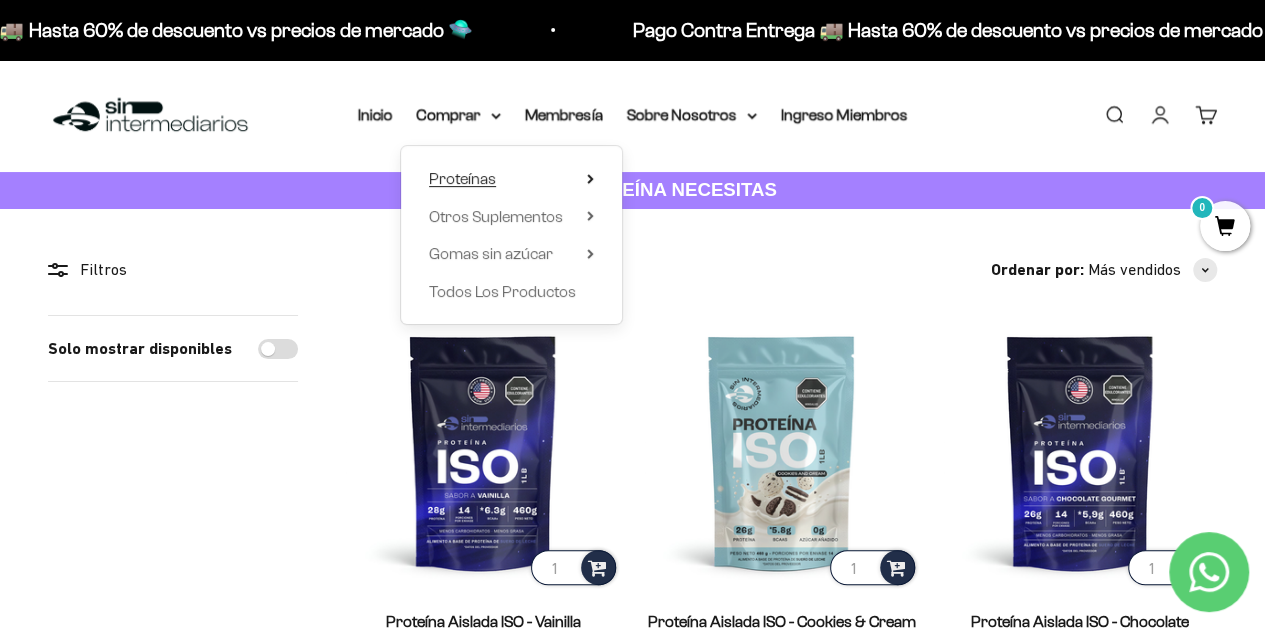 click on "Proteínas" at bounding box center (462, 178) 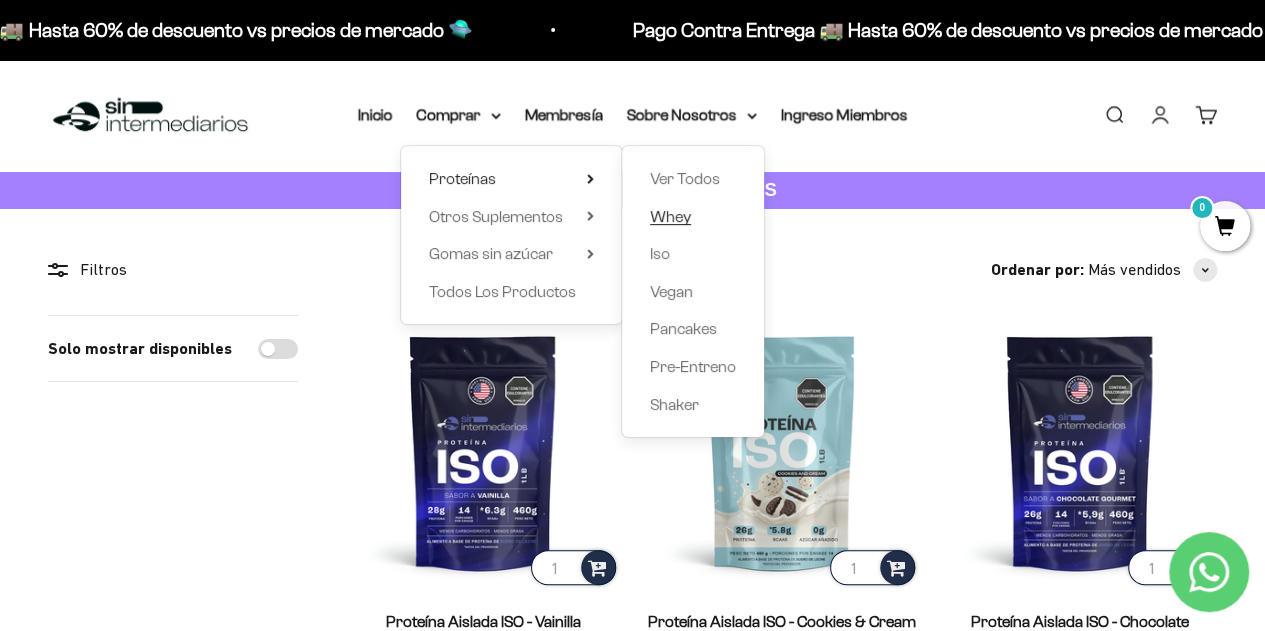 click on "Whey" at bounding box center [670, 216] 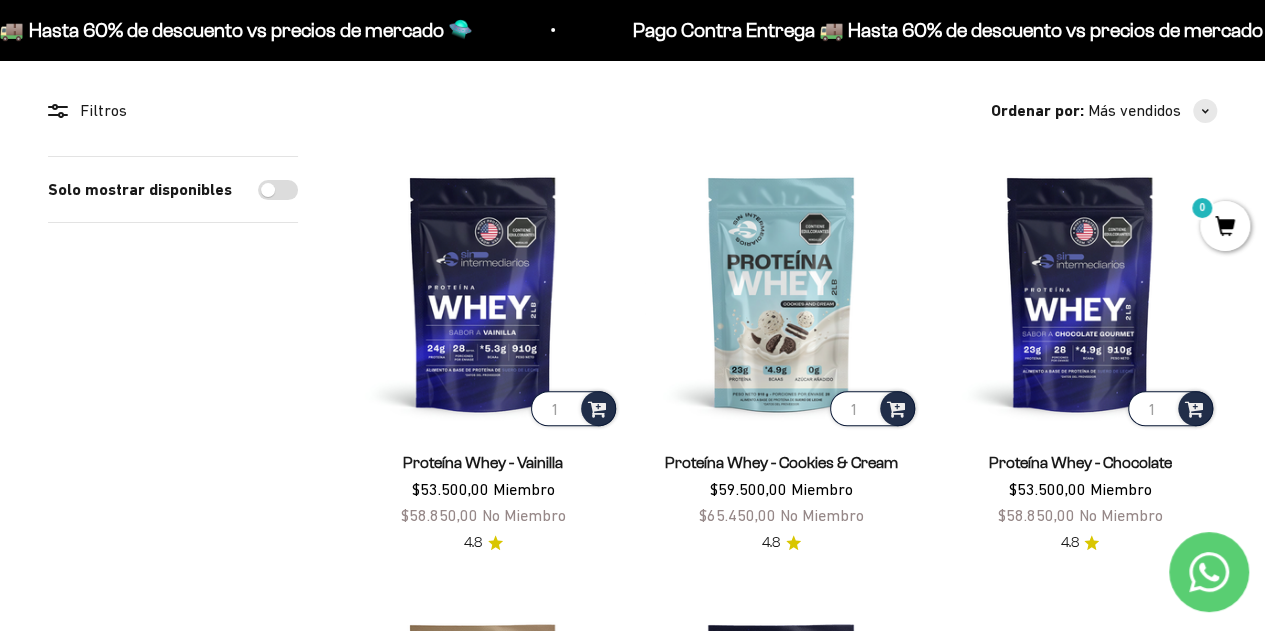 scroll, scrollTop: 160, scrollLeft: 0, axis: vertical 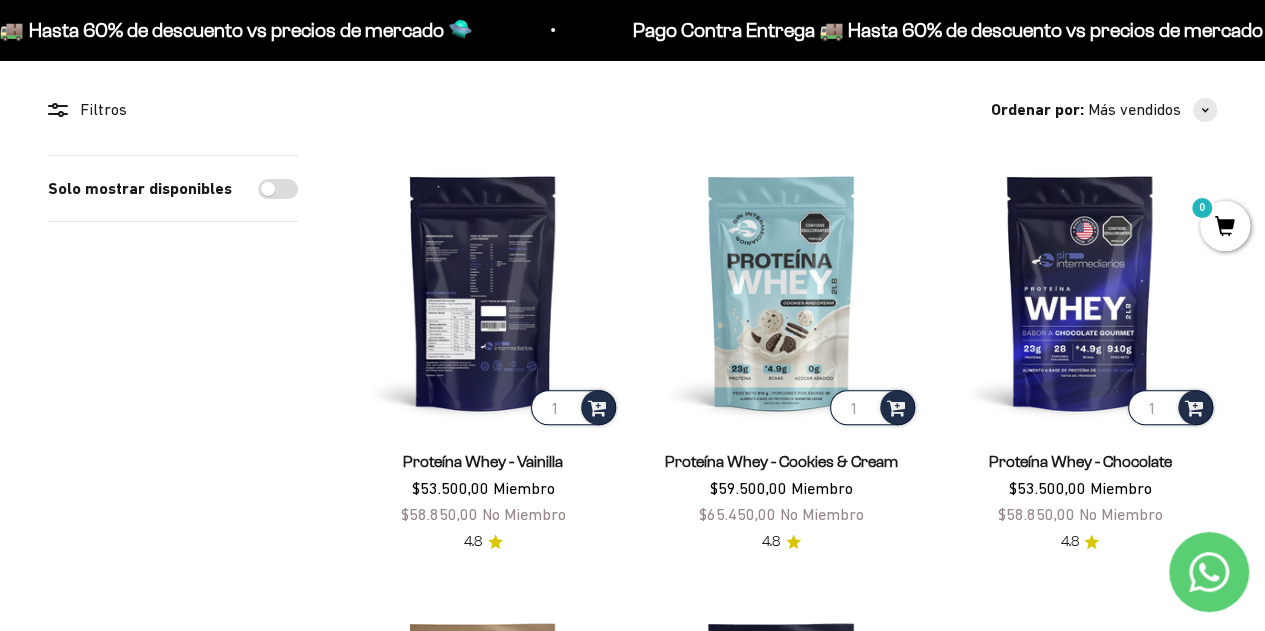click at bounding box center (483, 292) 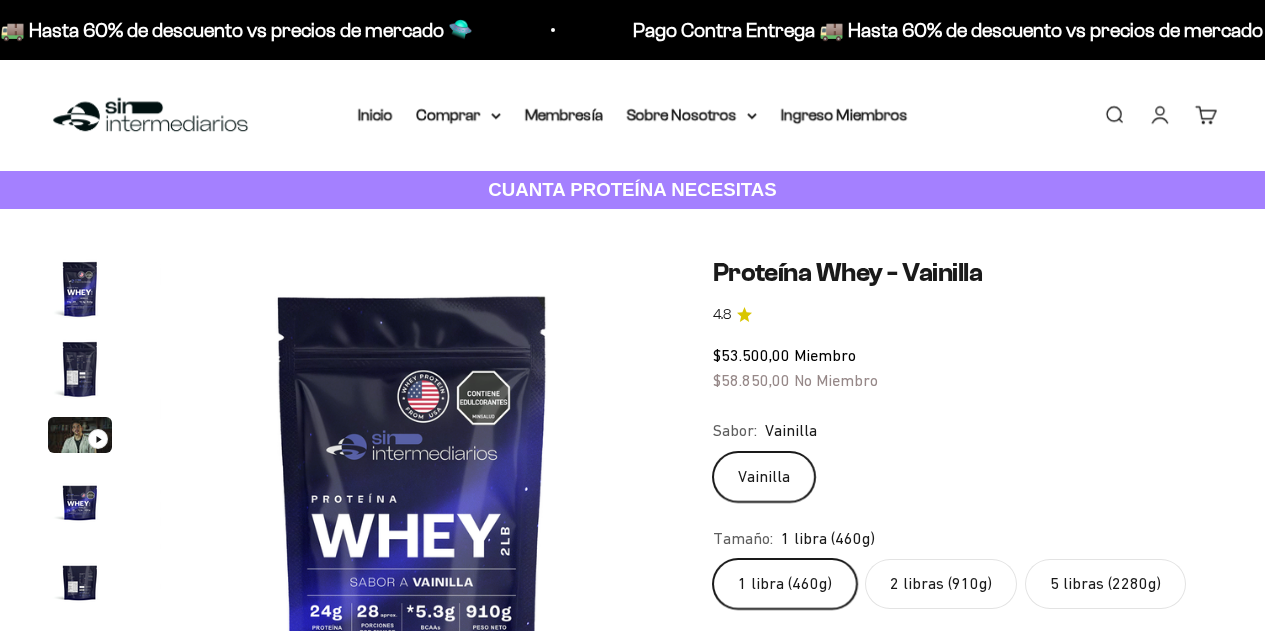 scroll, scrollTop: 0, scrollLeft: 0, axis: both 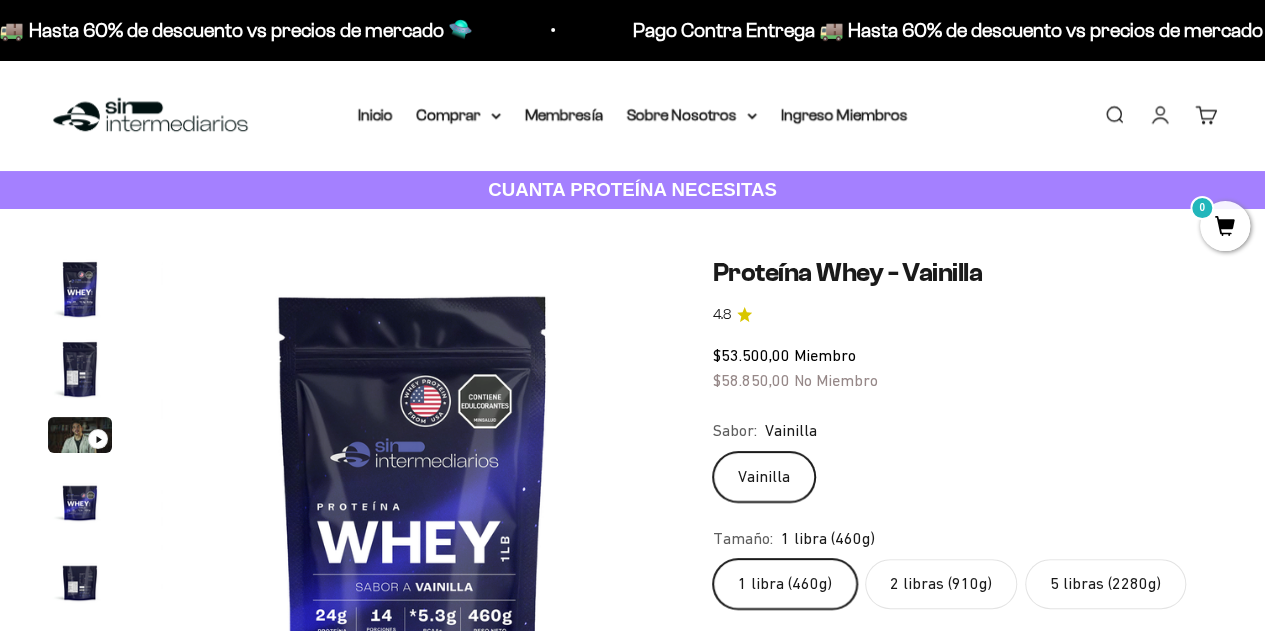 click at bounding box center (80, 369) 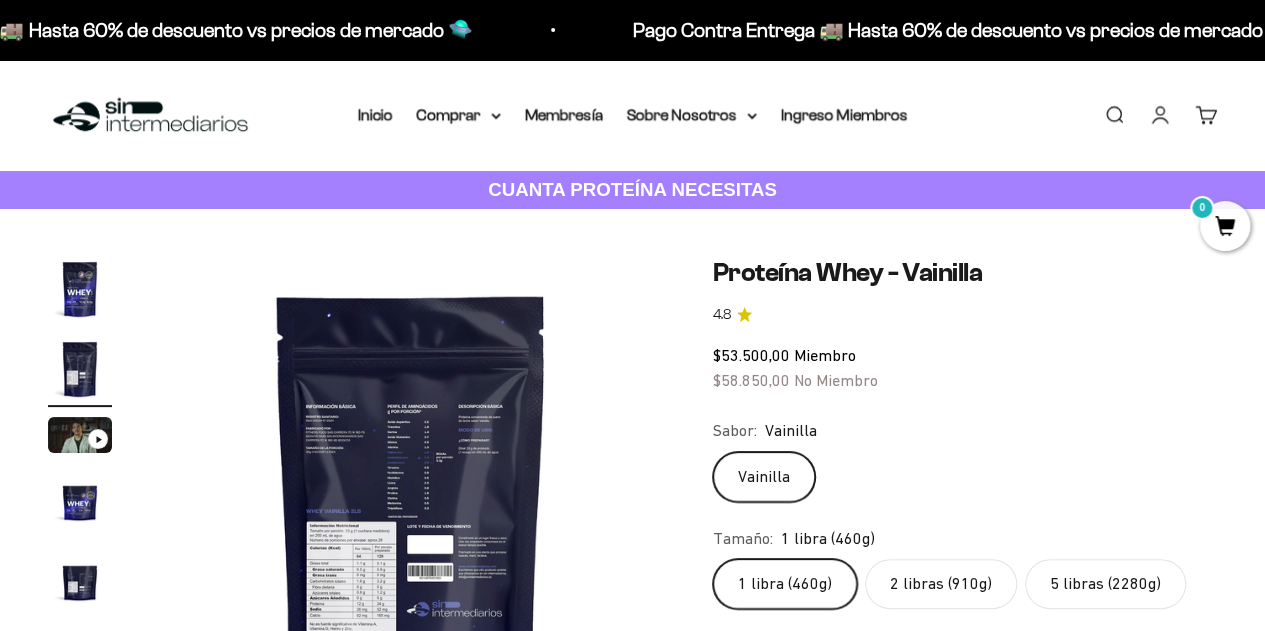 scroll, scrollTop: 0, scrollLeft: 516, axis: horizontal 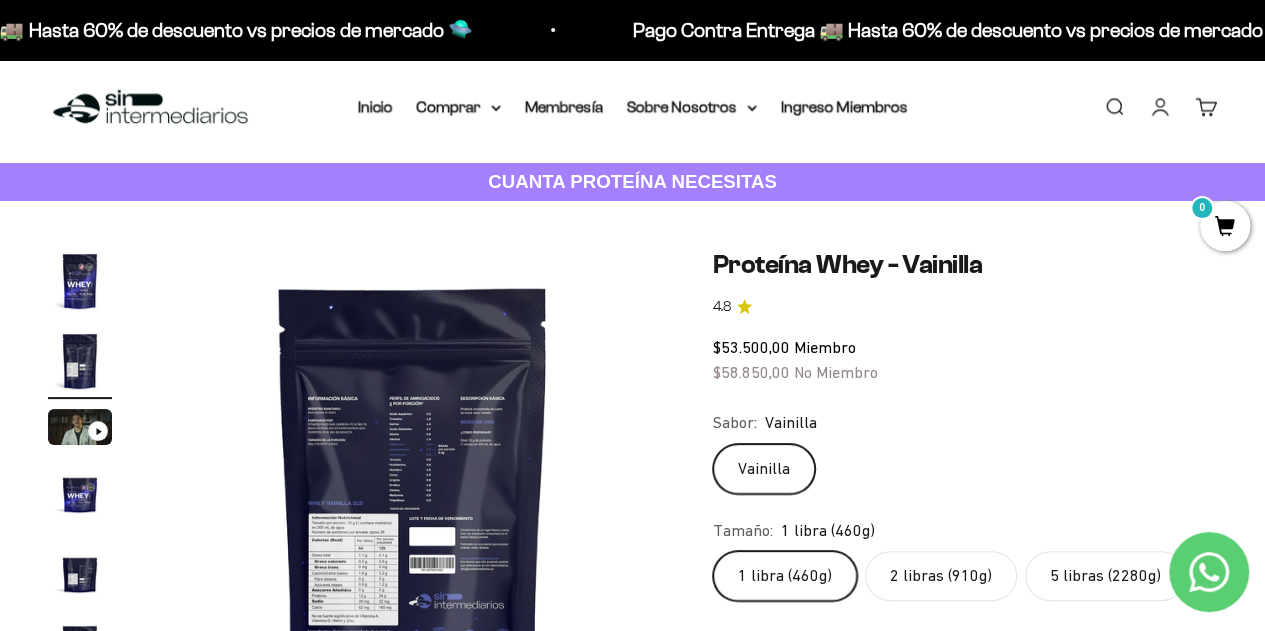 click 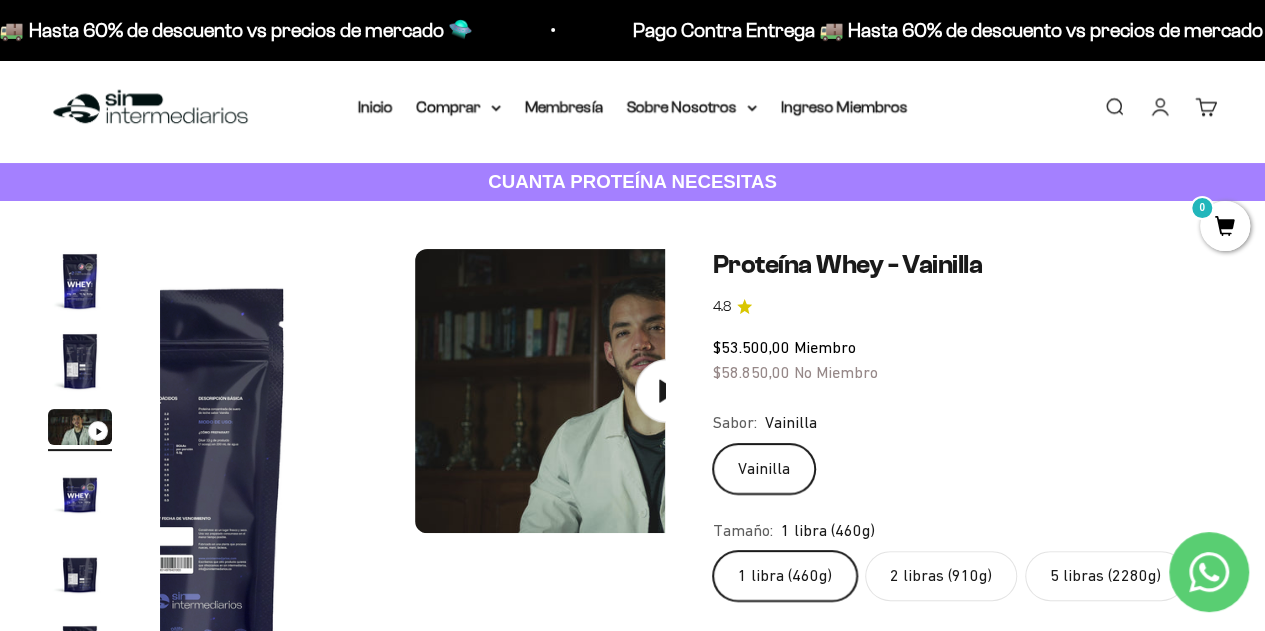 scroll, scrollTop: 0, scrollLeft: 1032, axis: horizontal 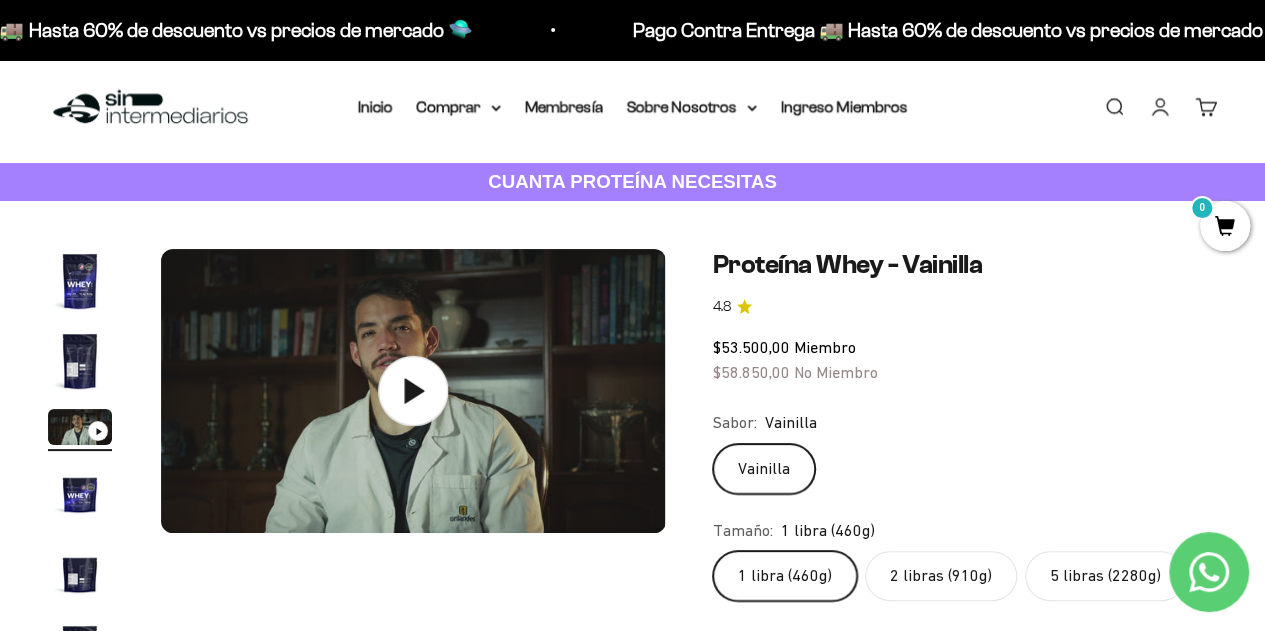 click 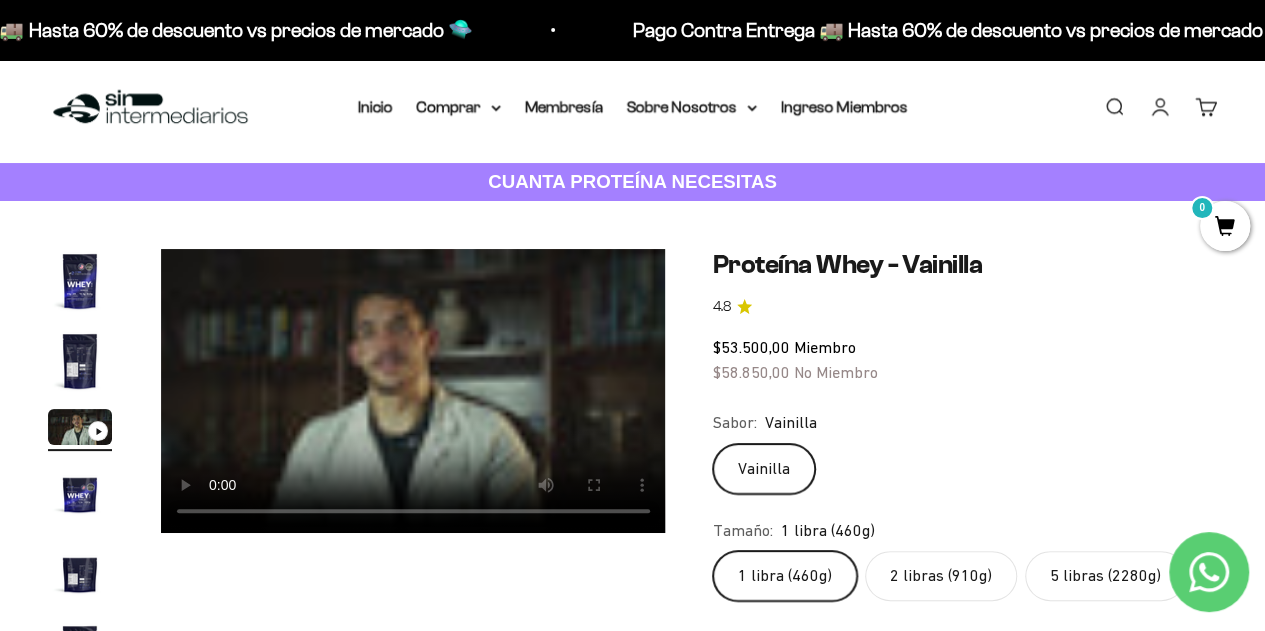 click on "2 libras (910g)" 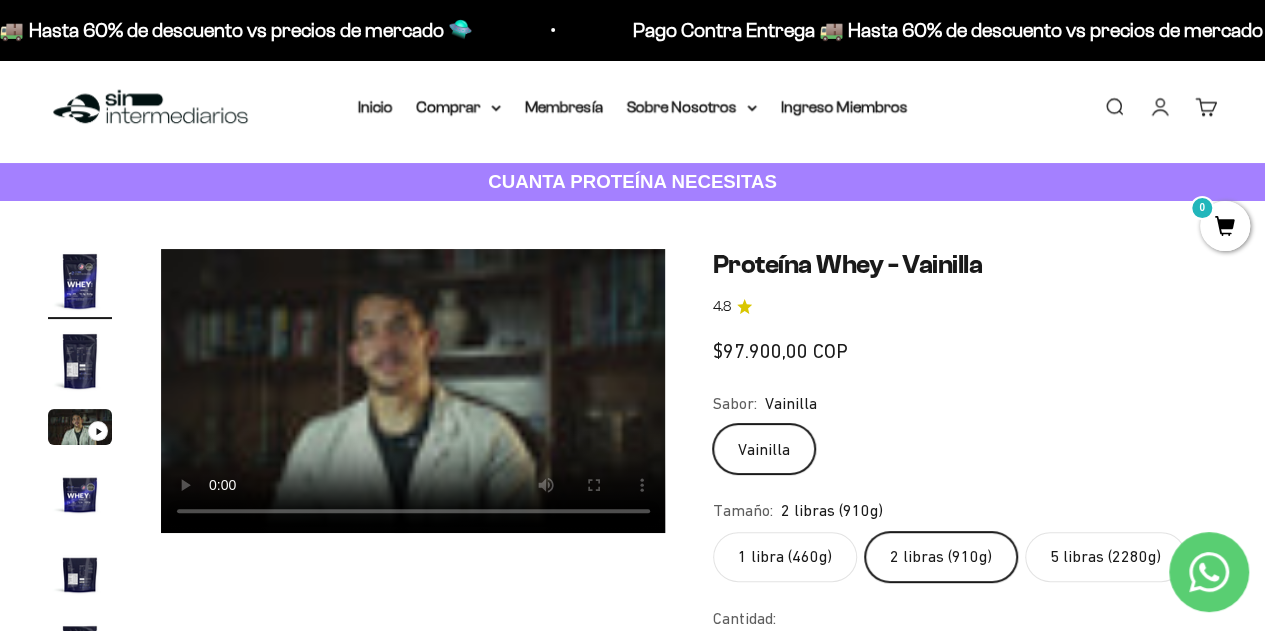 scroll, scrollTop: 0, scrollLeft: 0, axis: both 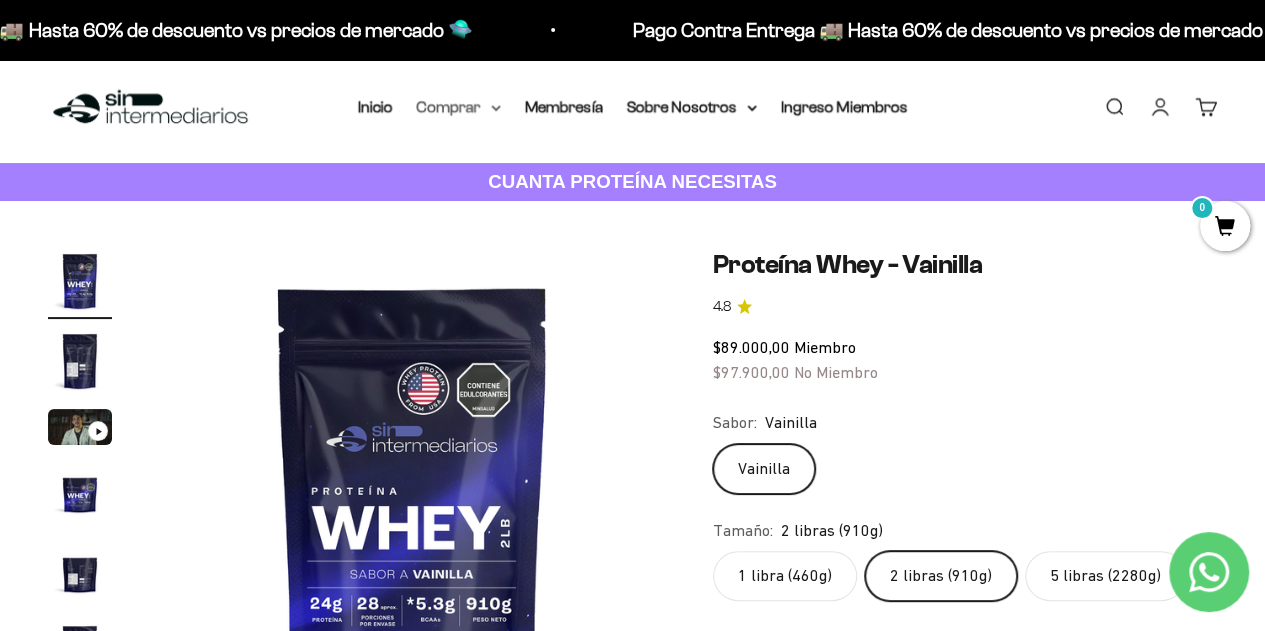 click on "Comprar" at bounding box center [459, 107] 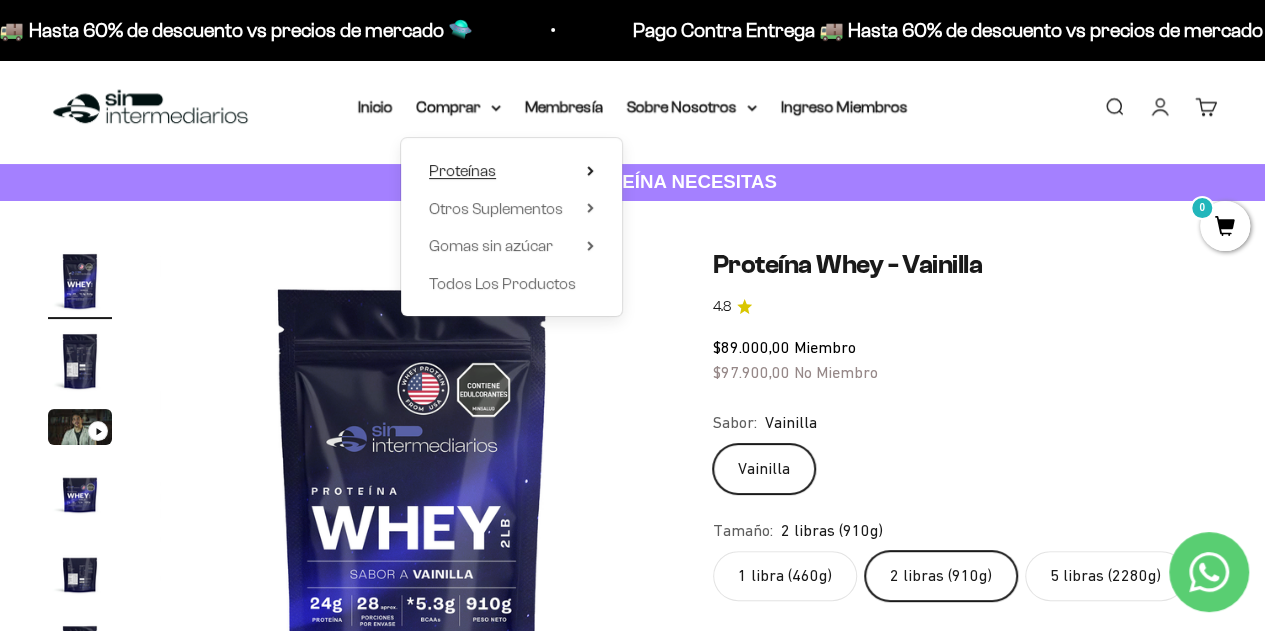 click on "Proteínas" at bounding box center (462, 170) 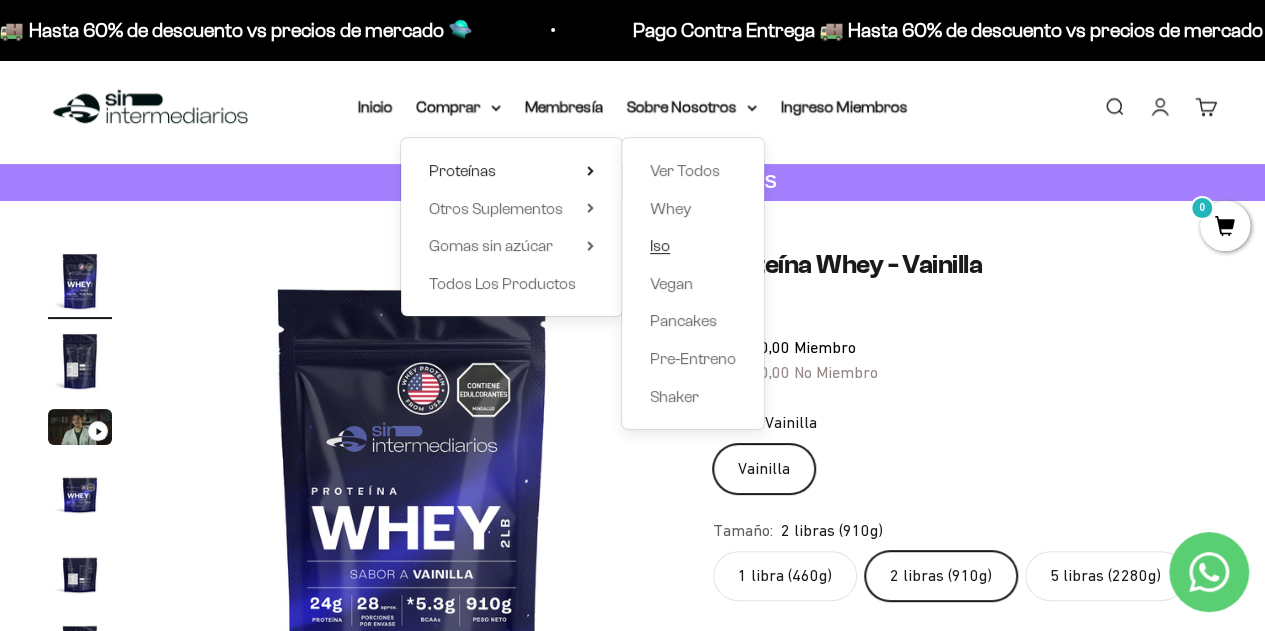 click on "Iso" at bounding box center (660, 245) 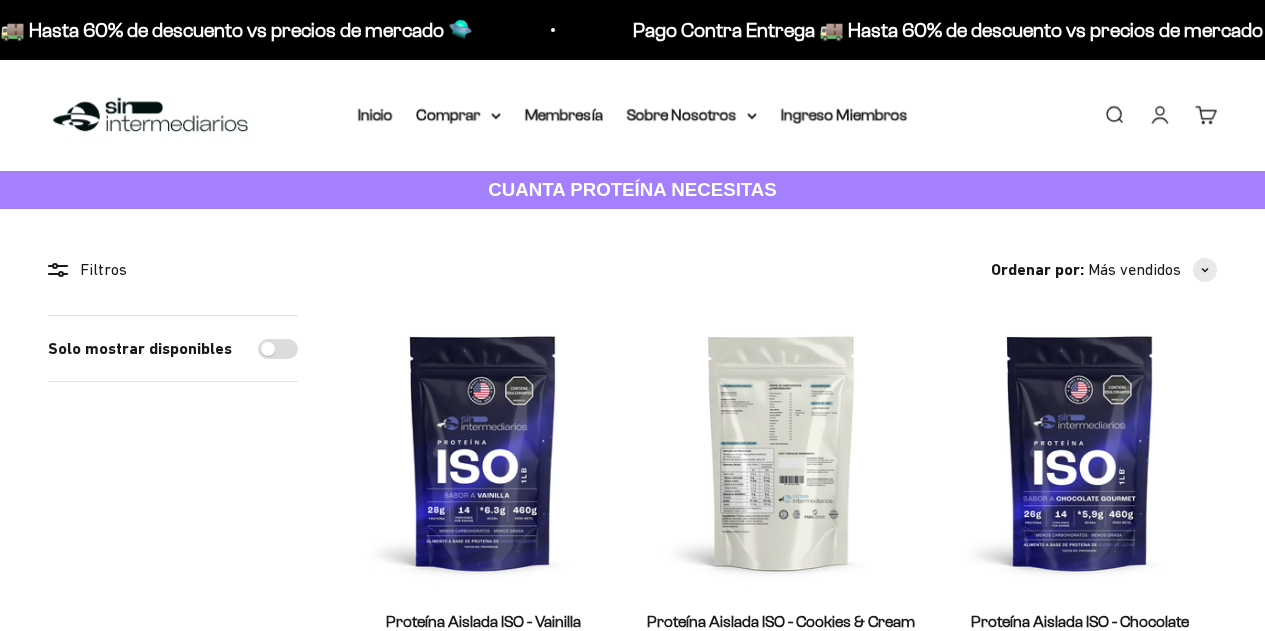 scroll, scrollTop: 0, scrollLeft: 0, axis: both 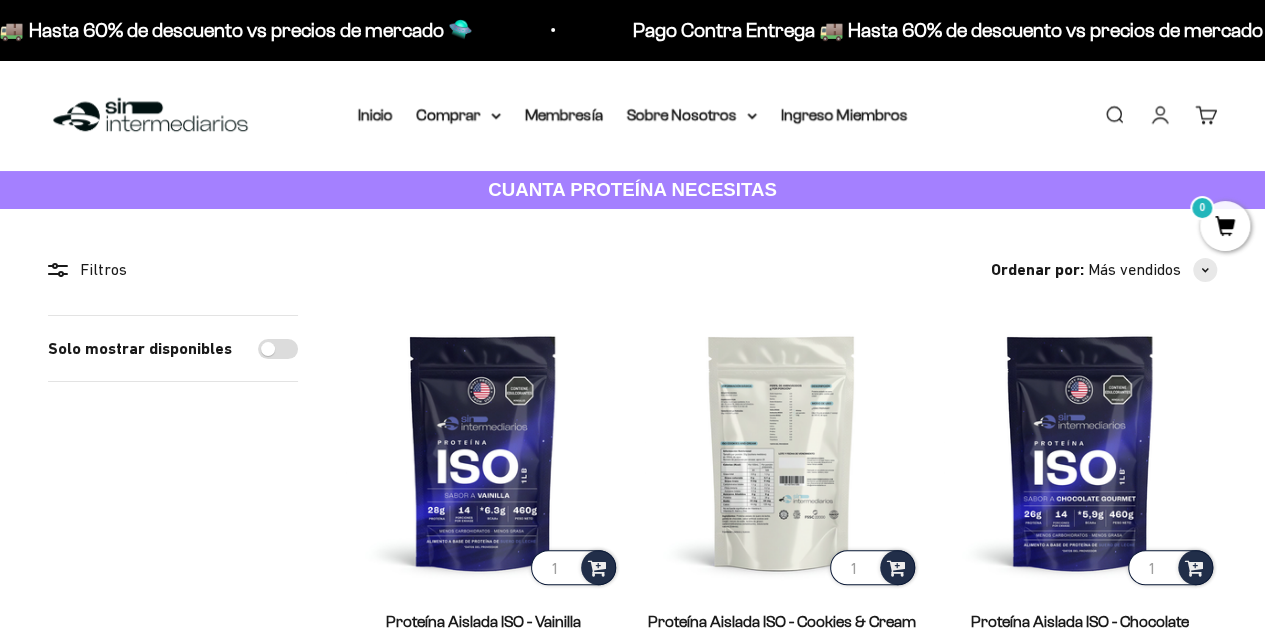 click at bounding box center [781, 452] 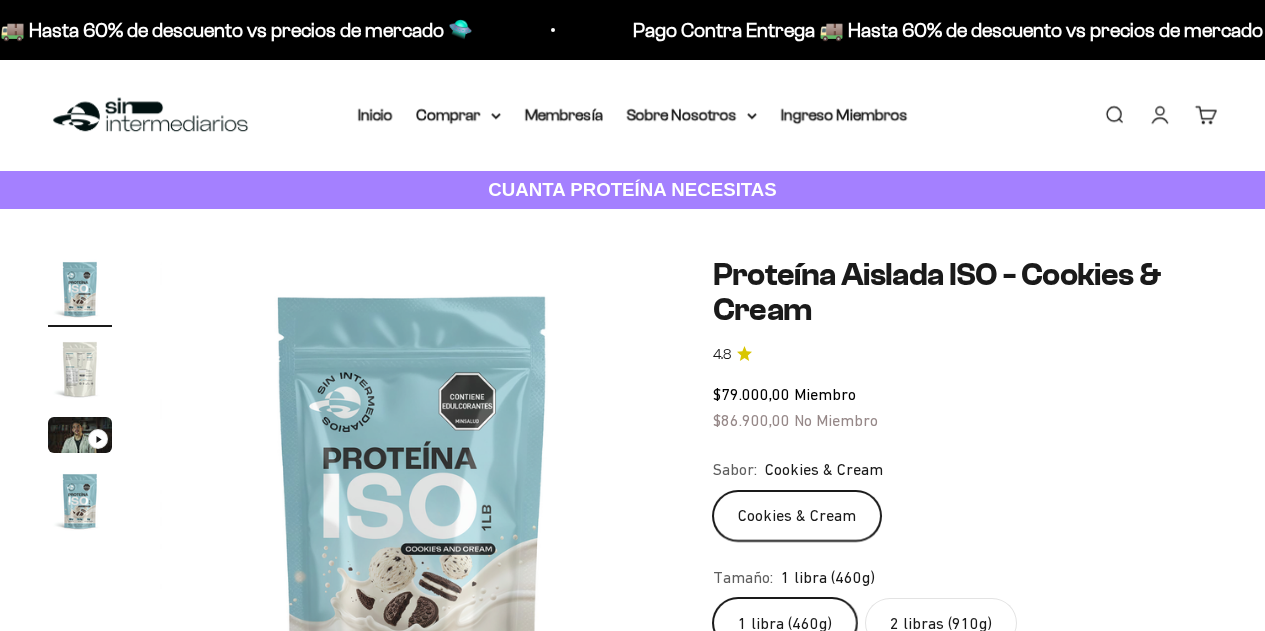 scroll, scrollTop: 0, scrollLeft: 0, axis: both 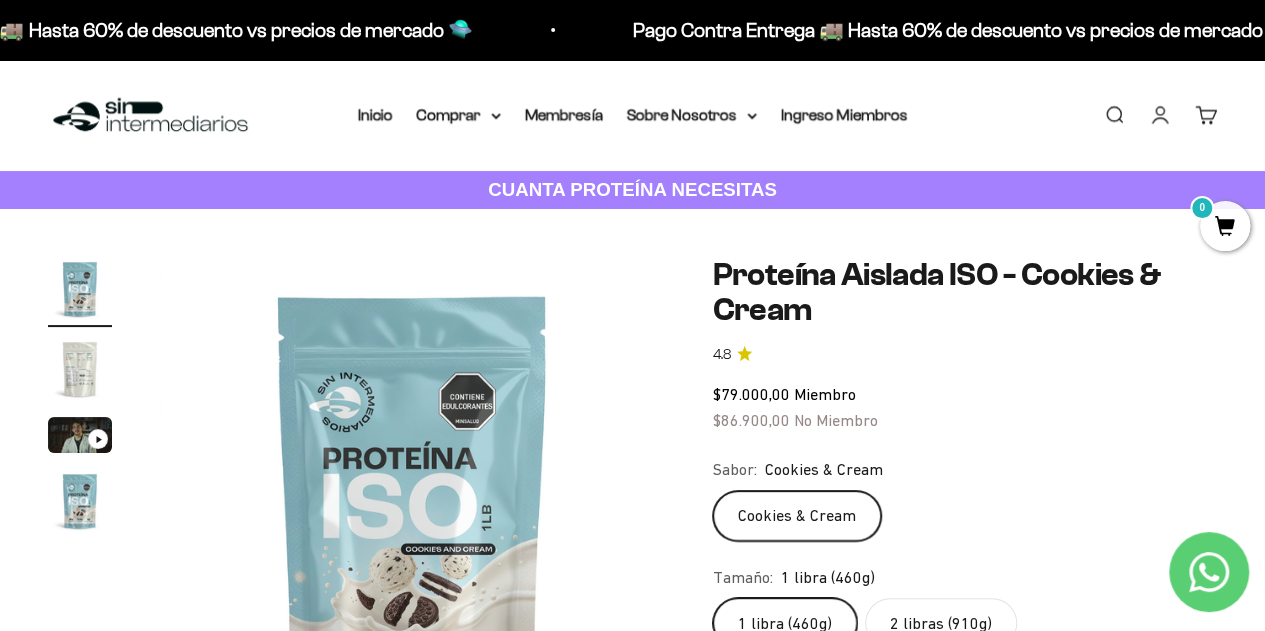click on "2 libras (910g)" 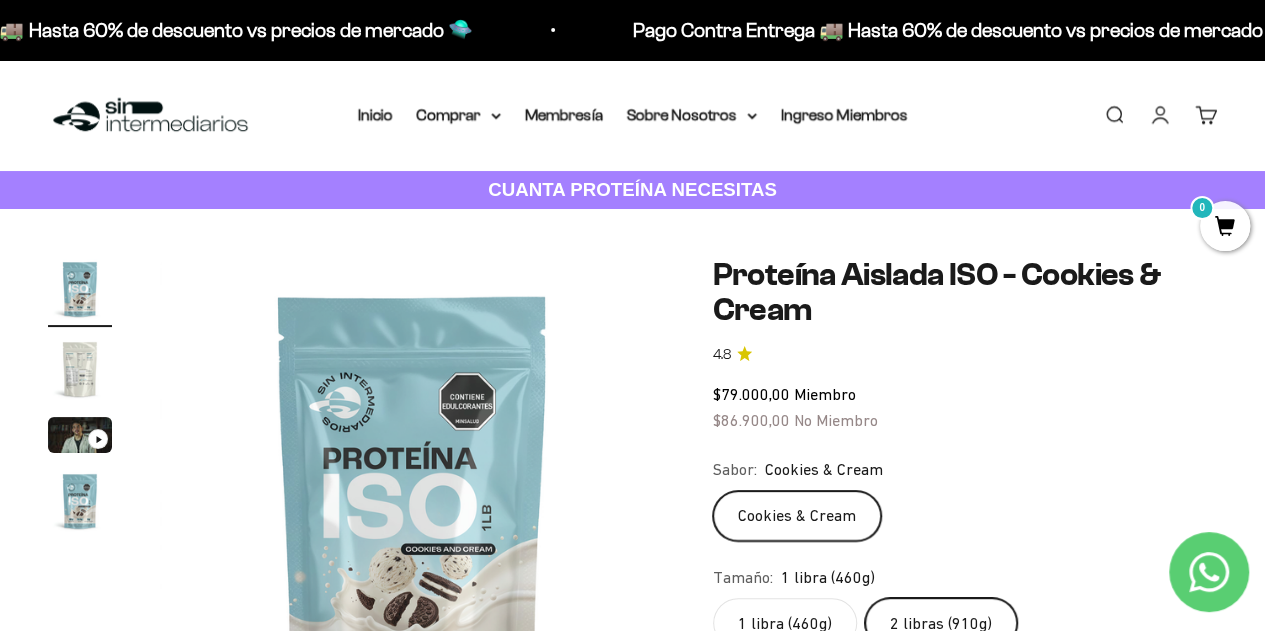 scroll, scrollTop: 0, scrollLeft: 1548, axis: horizontal 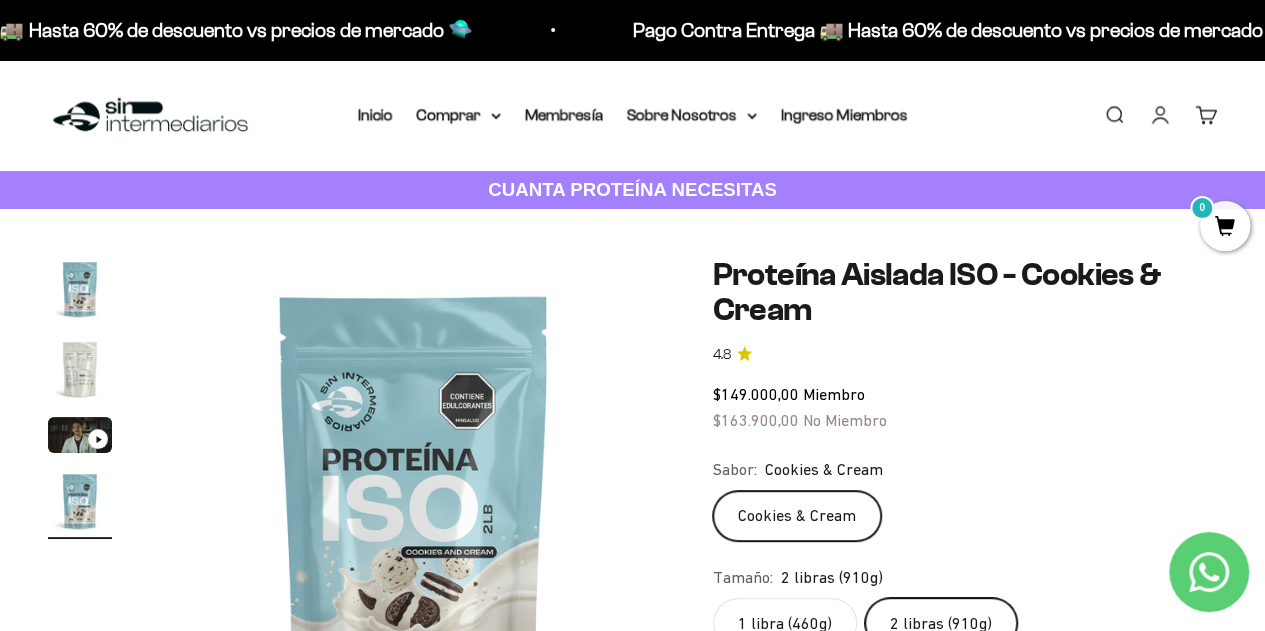 click on "1 libra (460g)" 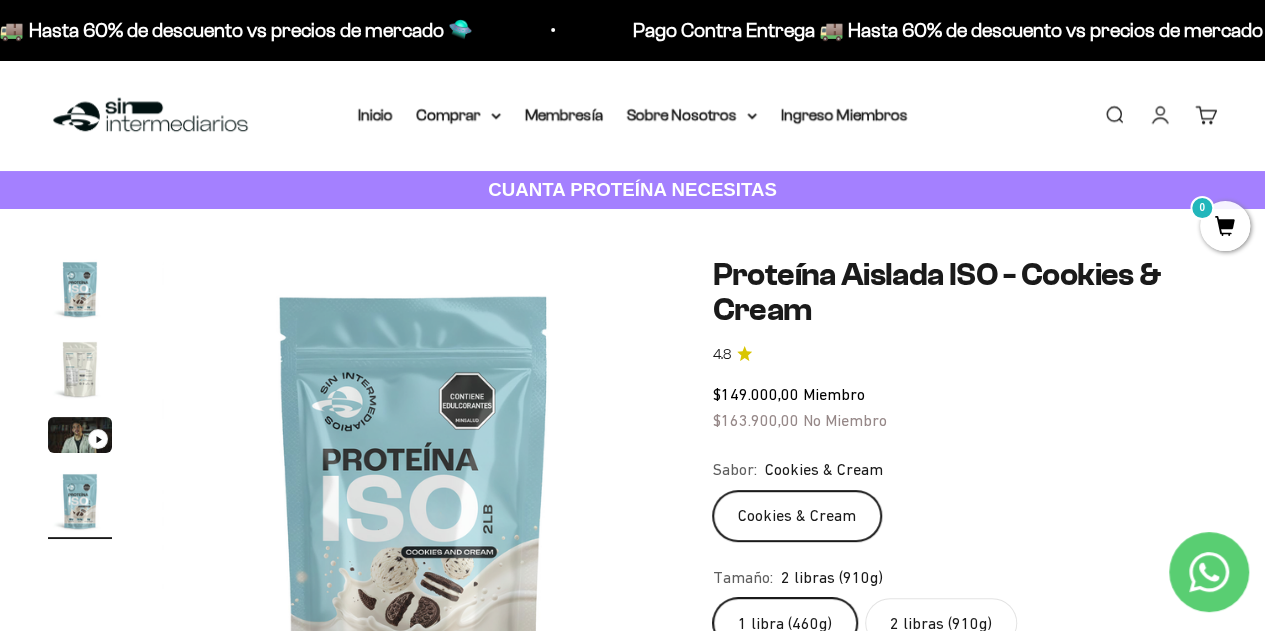 scroll, scrollTop: 0, scrollLeft: 0, axis: both 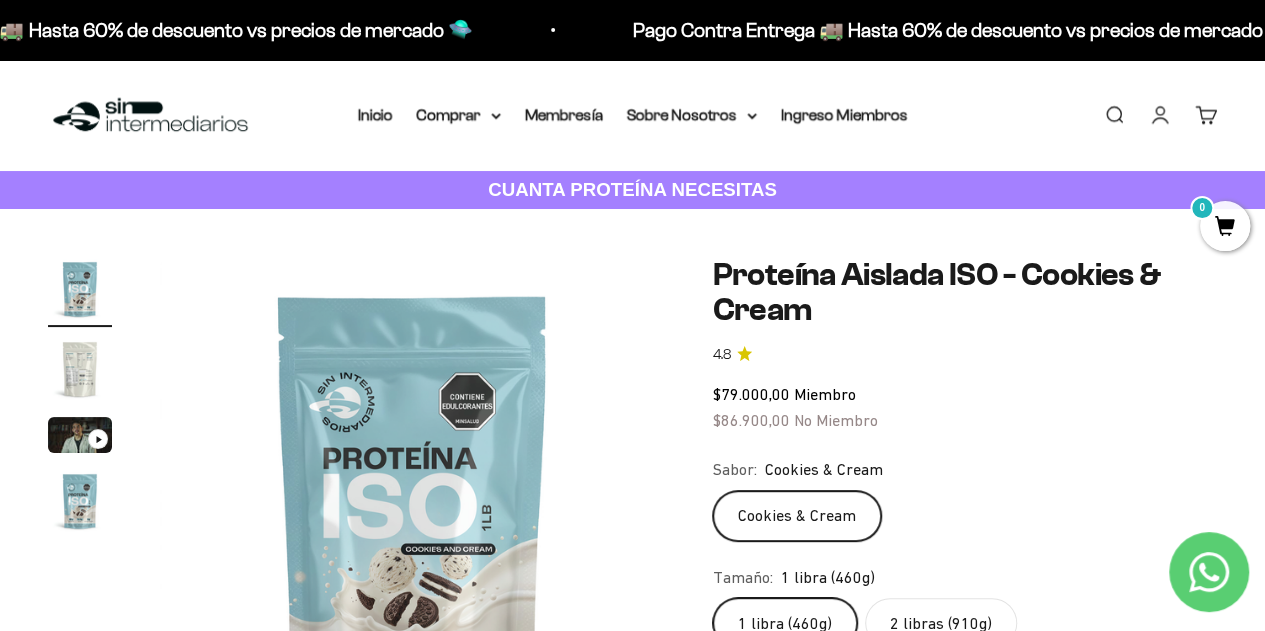 click on "2 libras (910g)" 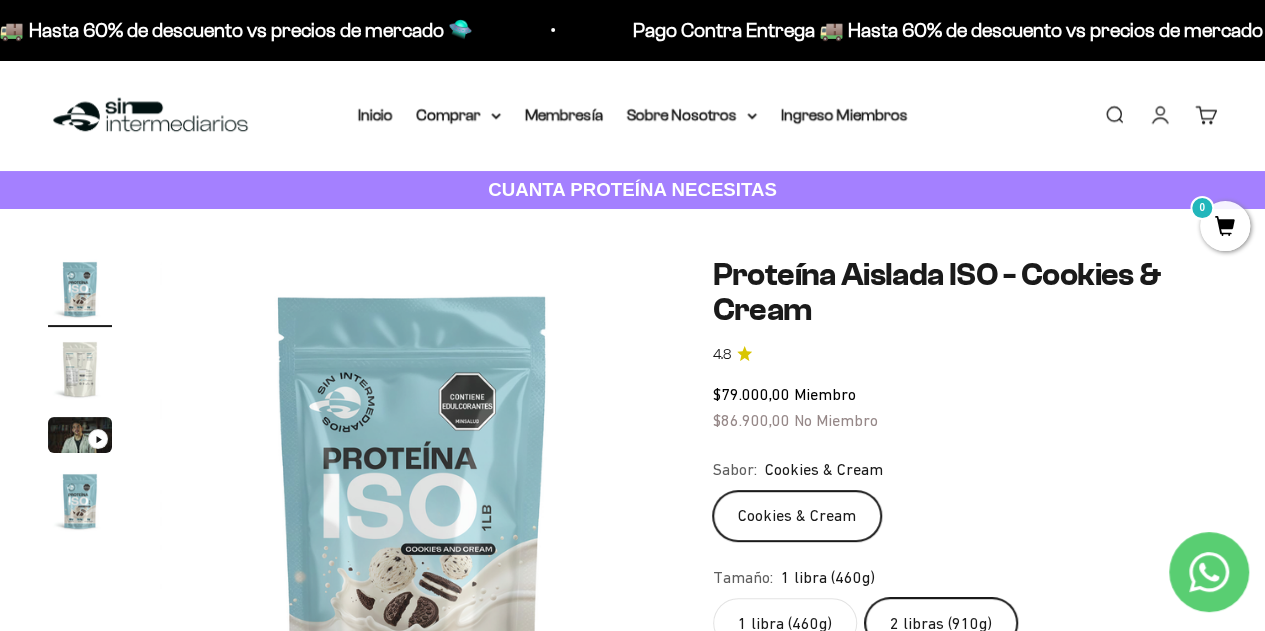 scroll, scrollTop: 0, scrollLeft: 1548, axis: horizontal 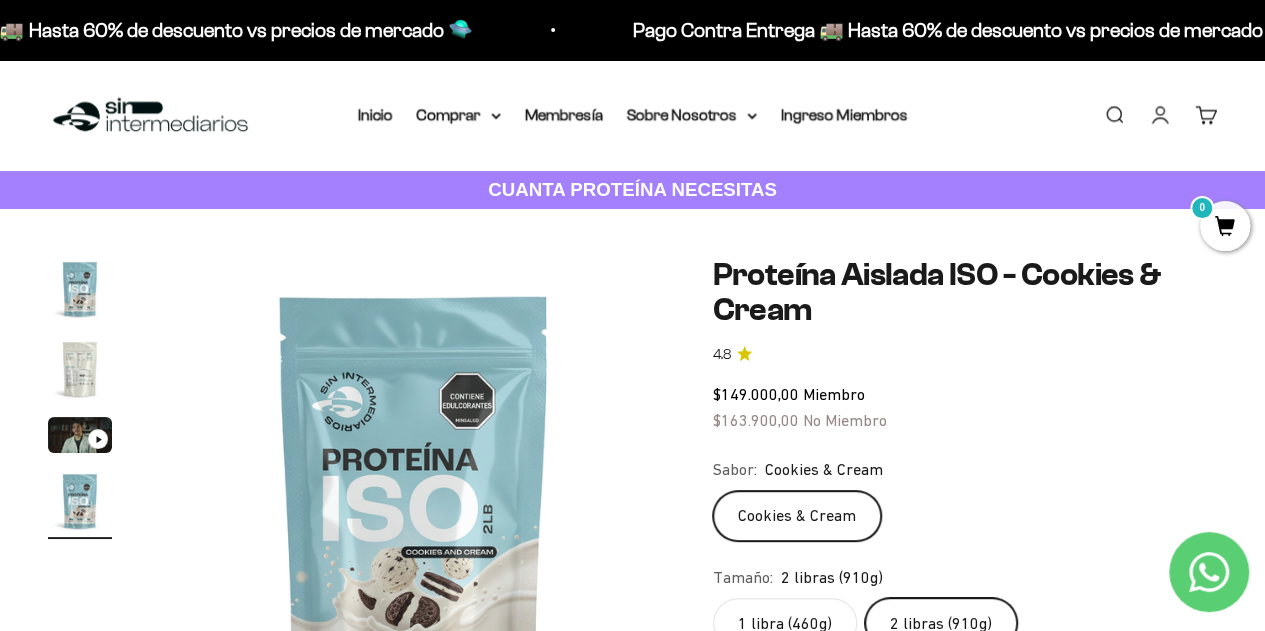 click at bounding box center [80, 435] 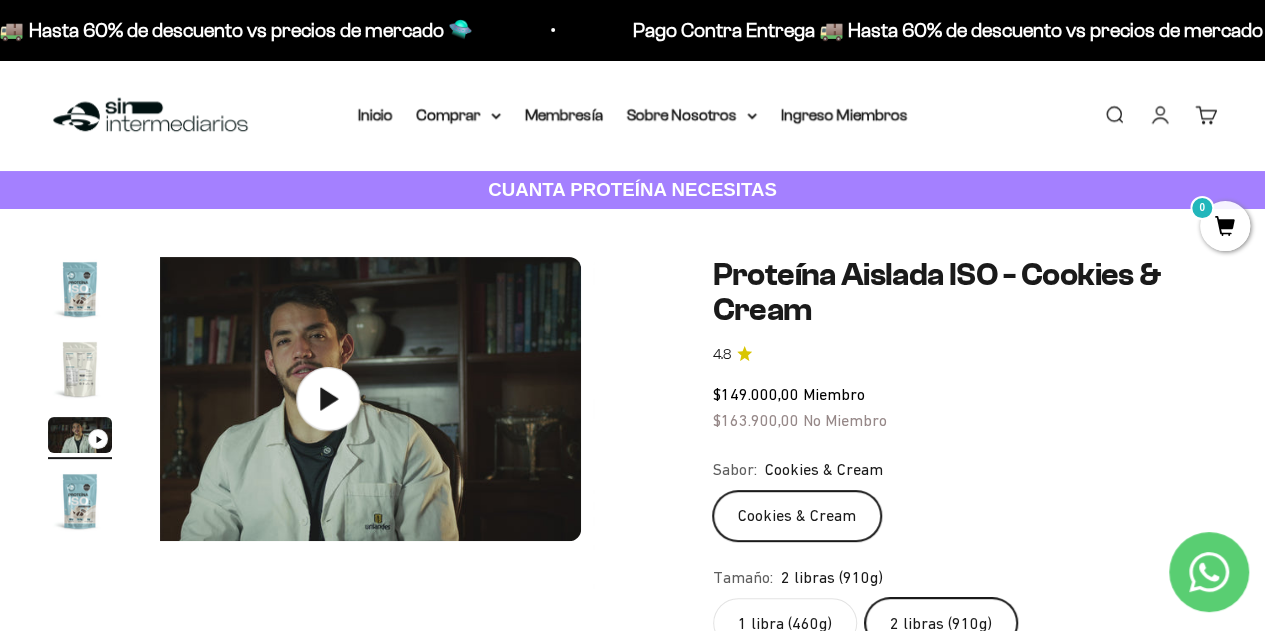 scroll, scrollTop: 0, scrollLeft: 1032, axis: horizontal 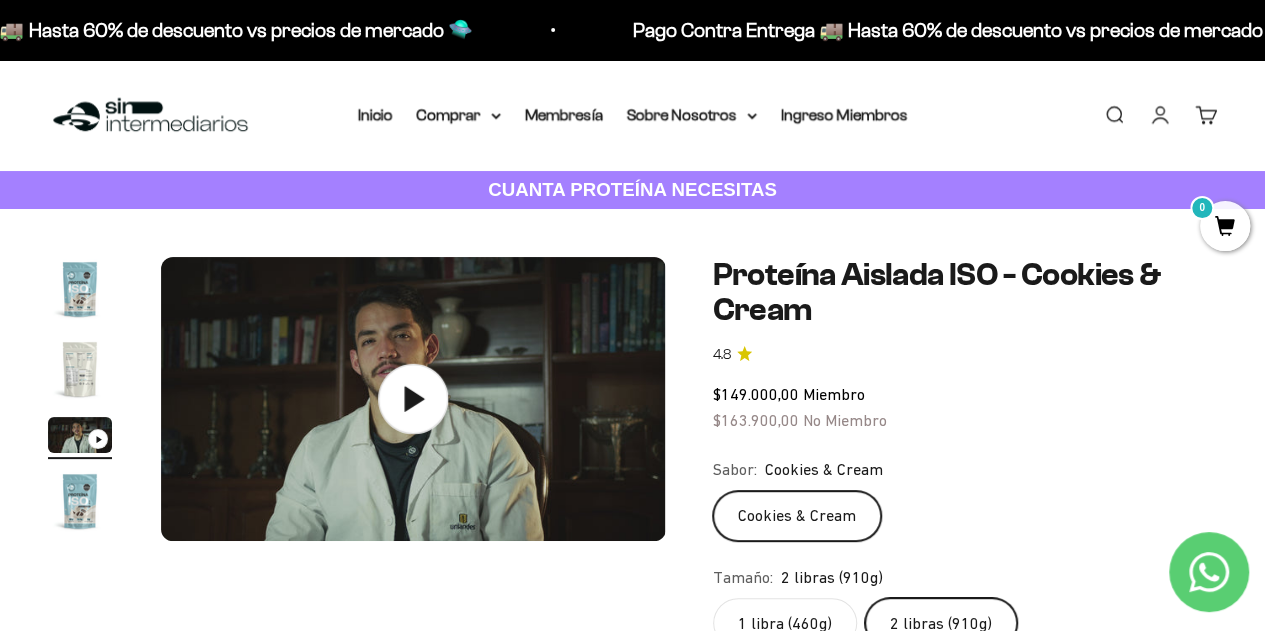 click 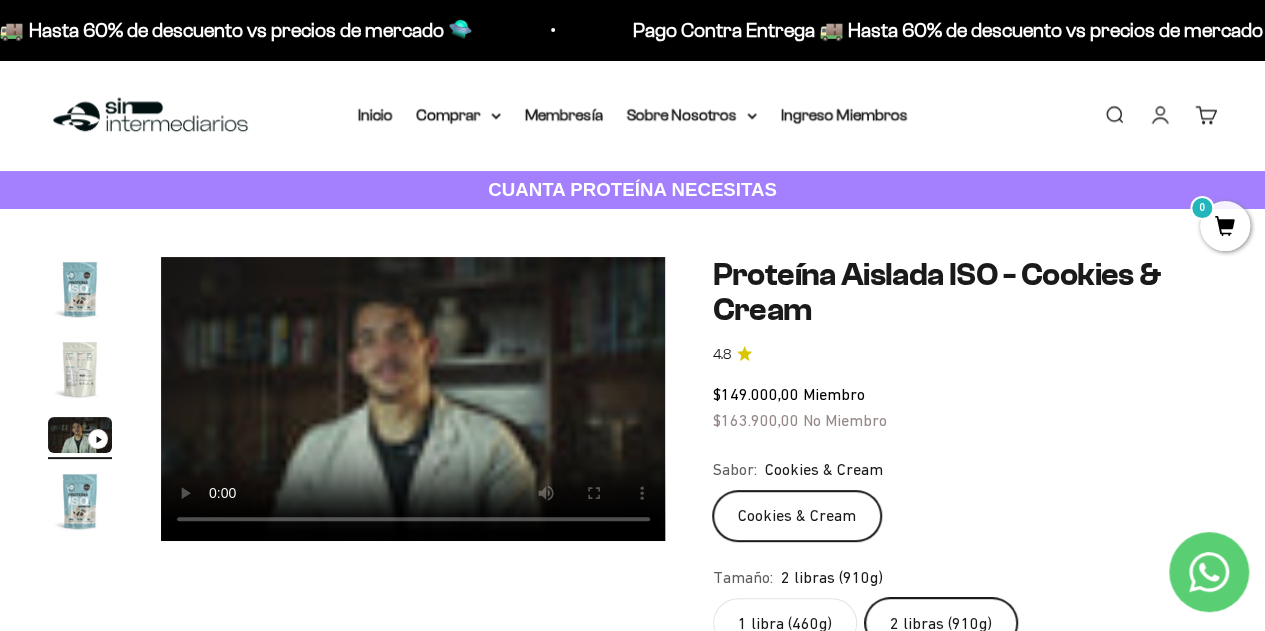 click at bounding box center (80, 369) 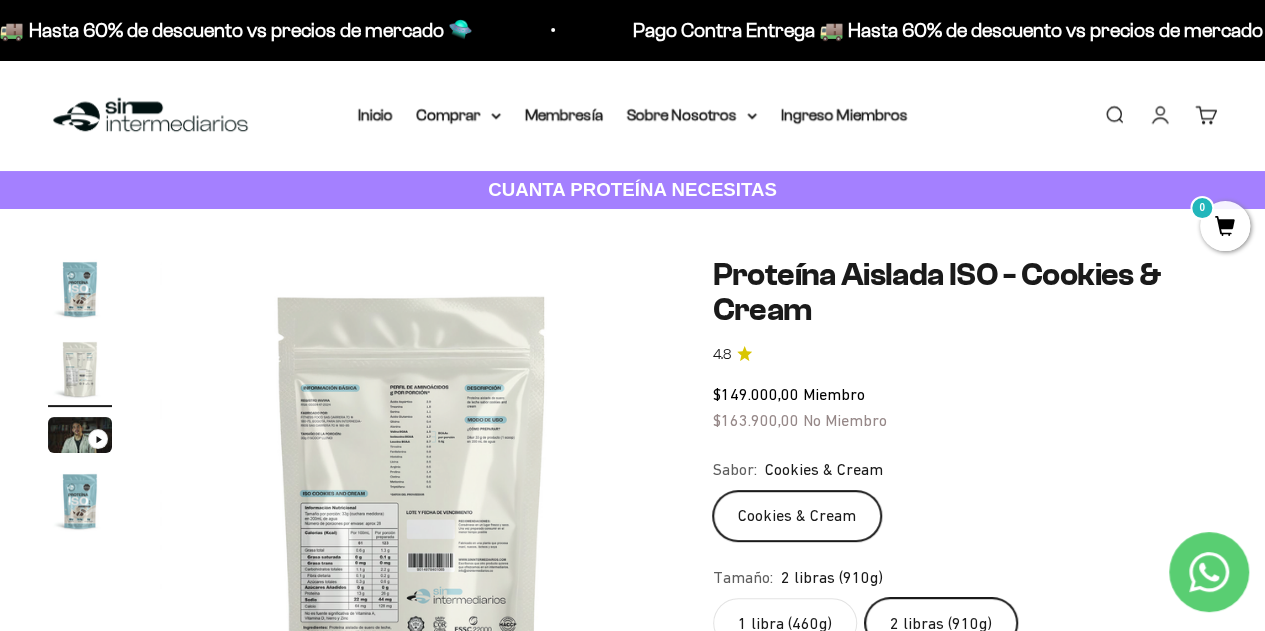 scroll, scrollTop: 0, scrollLeft: 516, axis: horizontal 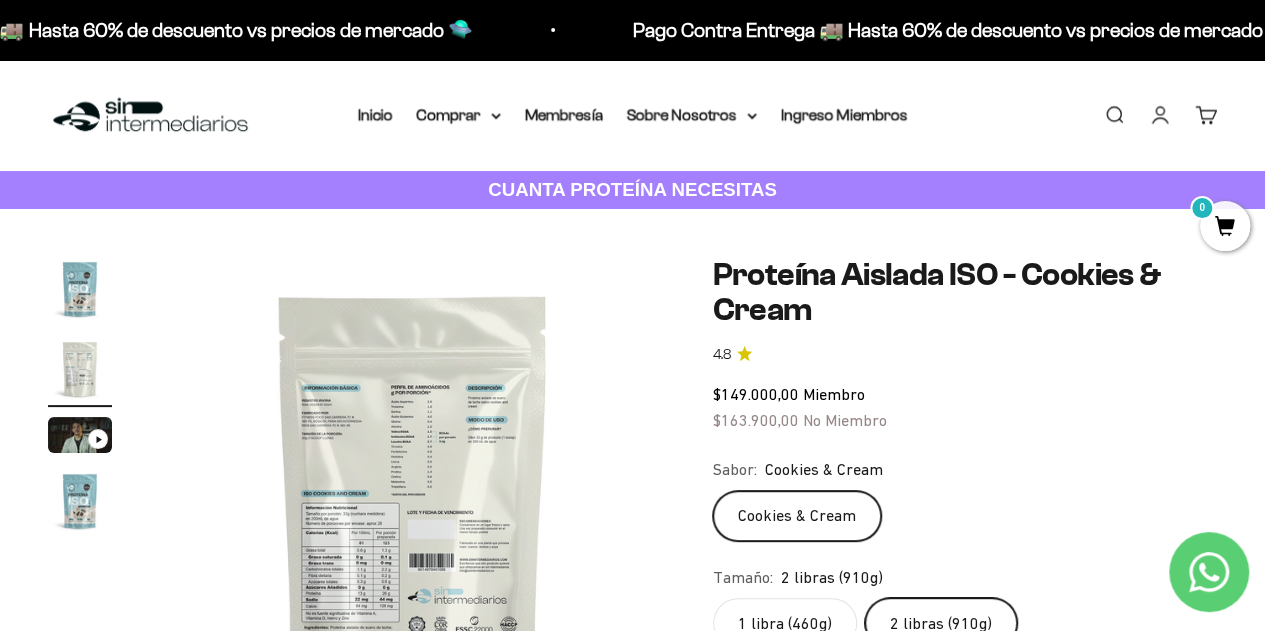 click at bounding box center [413, 509] 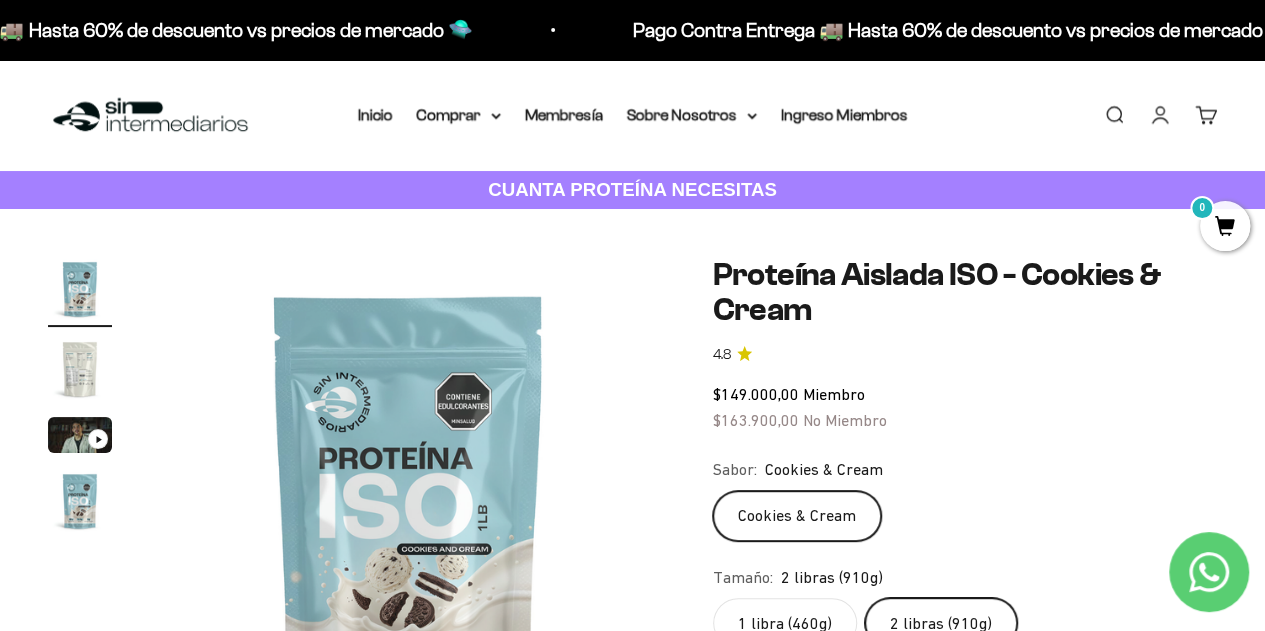 scroll, scrollTop: 0, scrollLeft: 0, axis: both 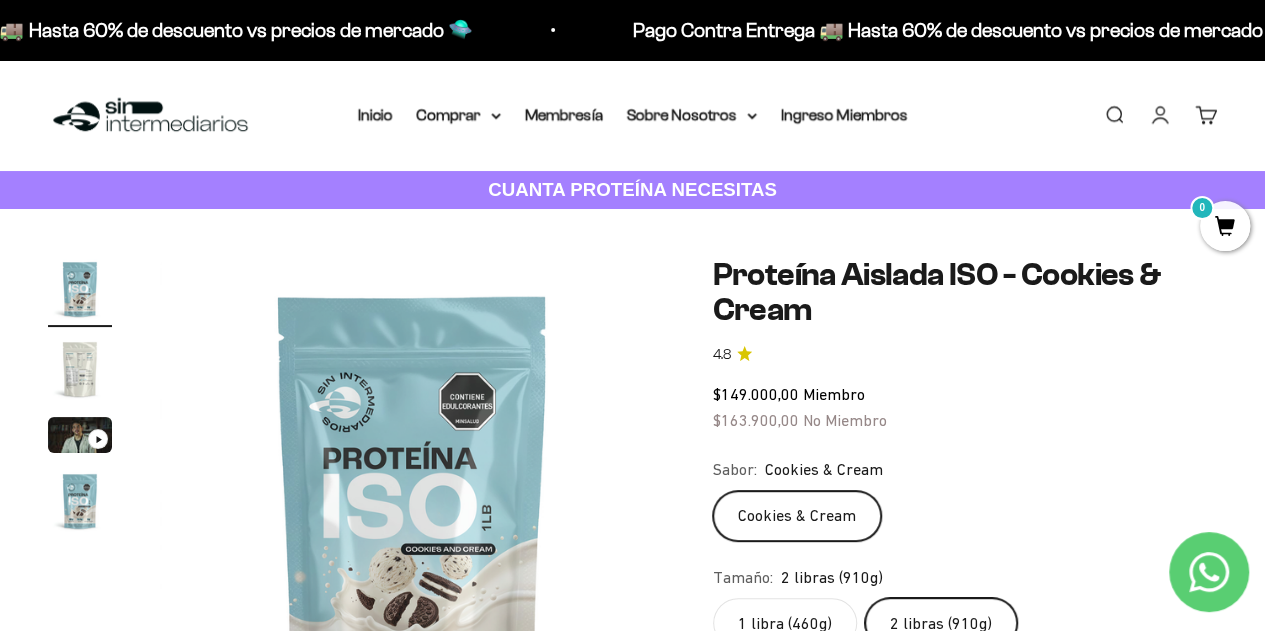 click at bounding box center [412, 509] 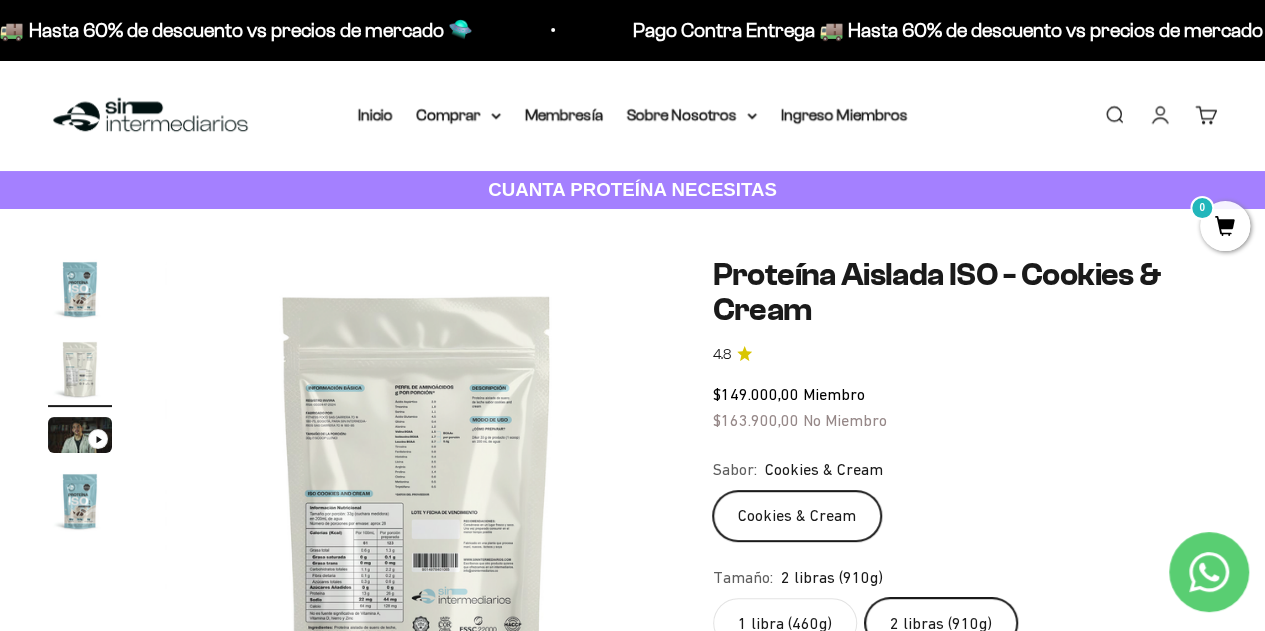 scroll, scrollTop: 0, scrollLeft: 516, axis: horizontal 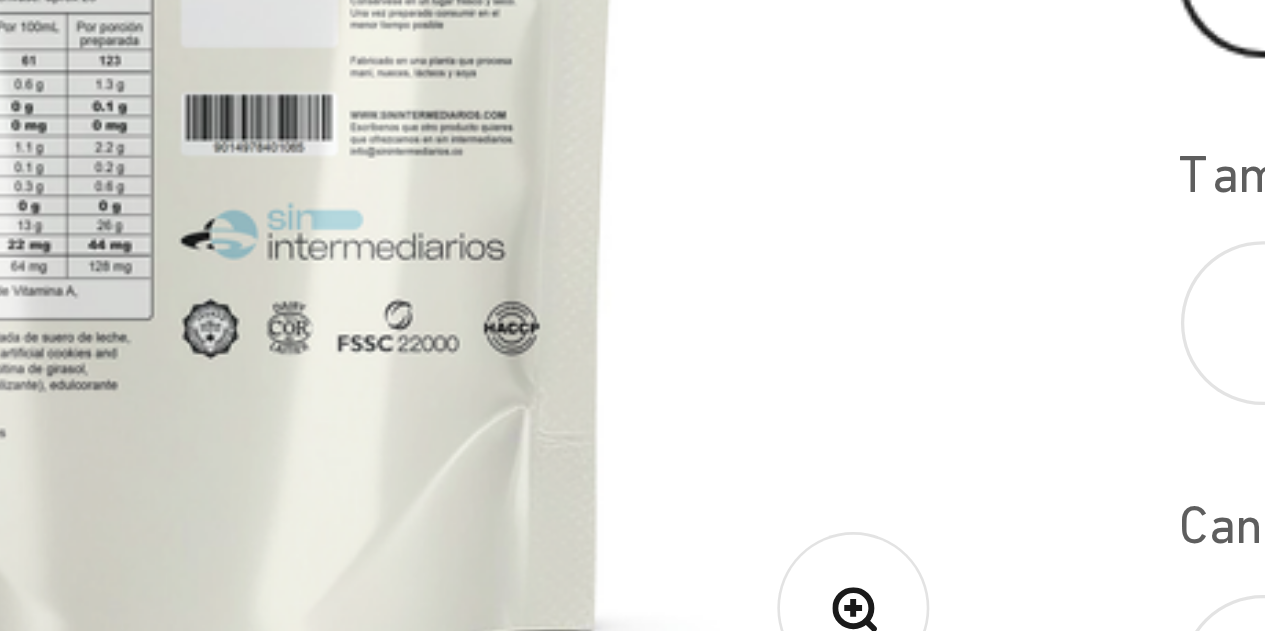 click at bounding box center [413, 423] 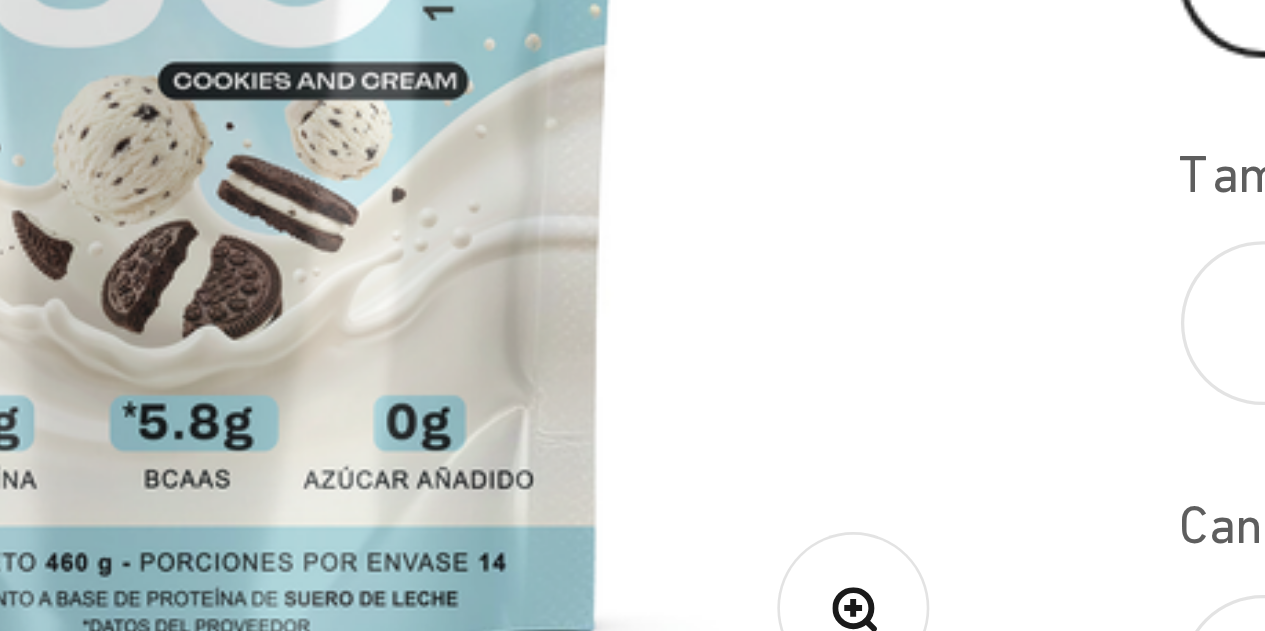 scroll, scrollTop: 0, scrollLeft: 0, axis: both 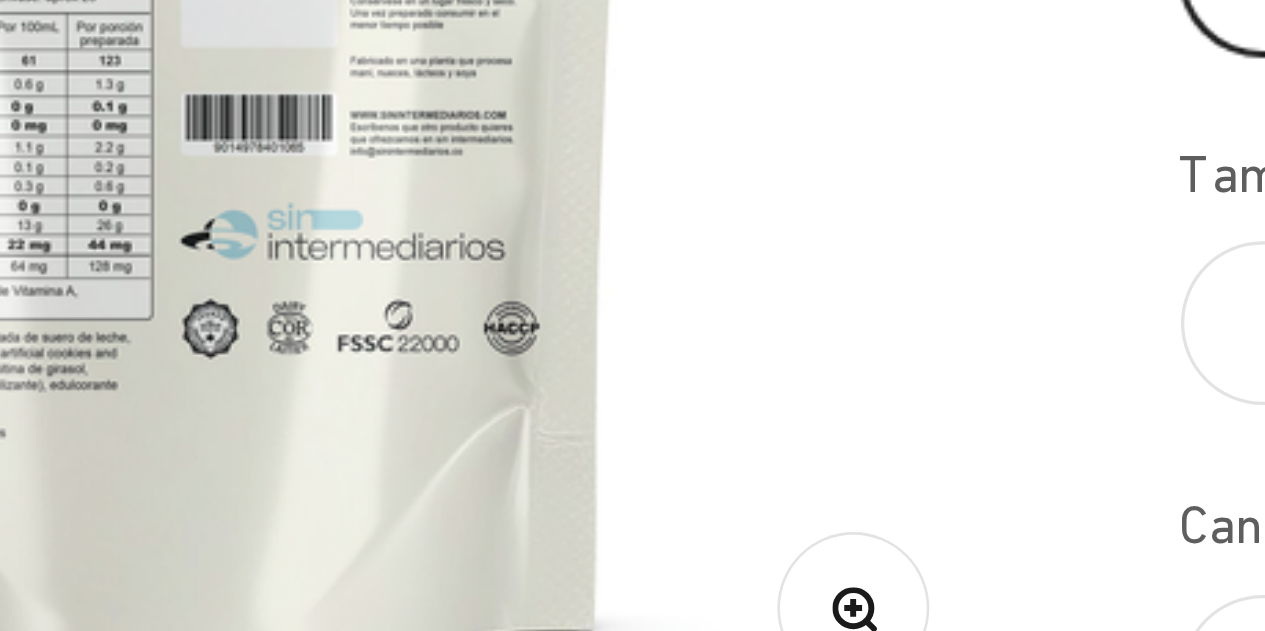 click at bounding box center (413, 423) 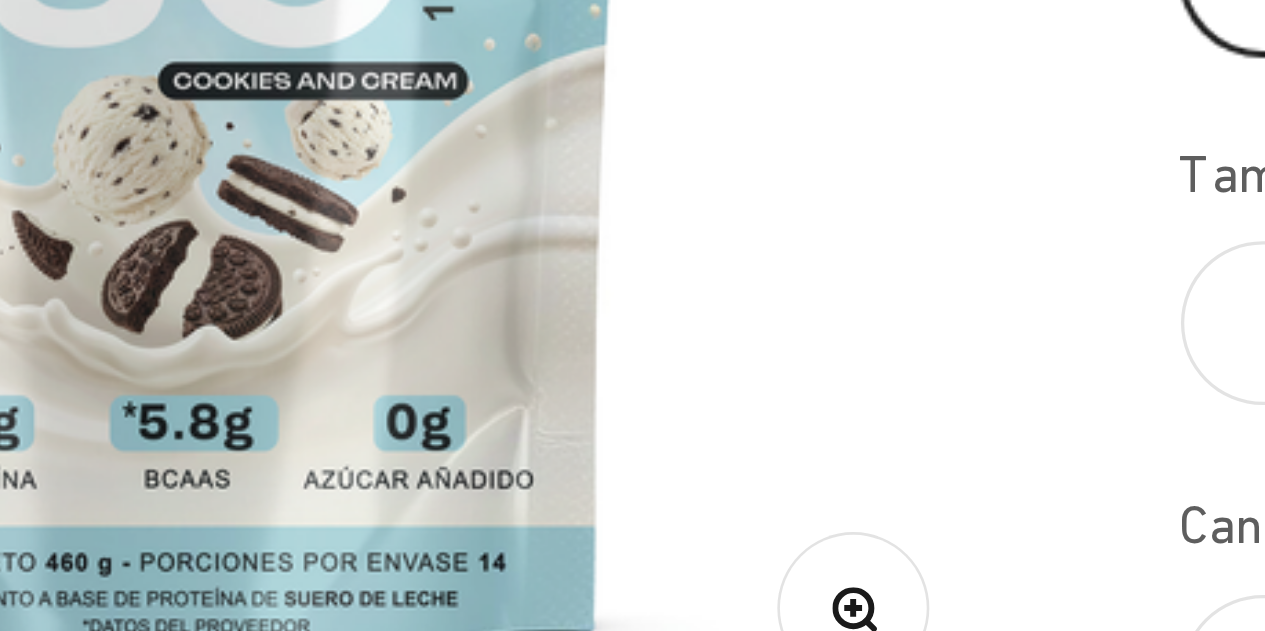scroll, scrollTop: 0, scrollLeft: 0, axis: both 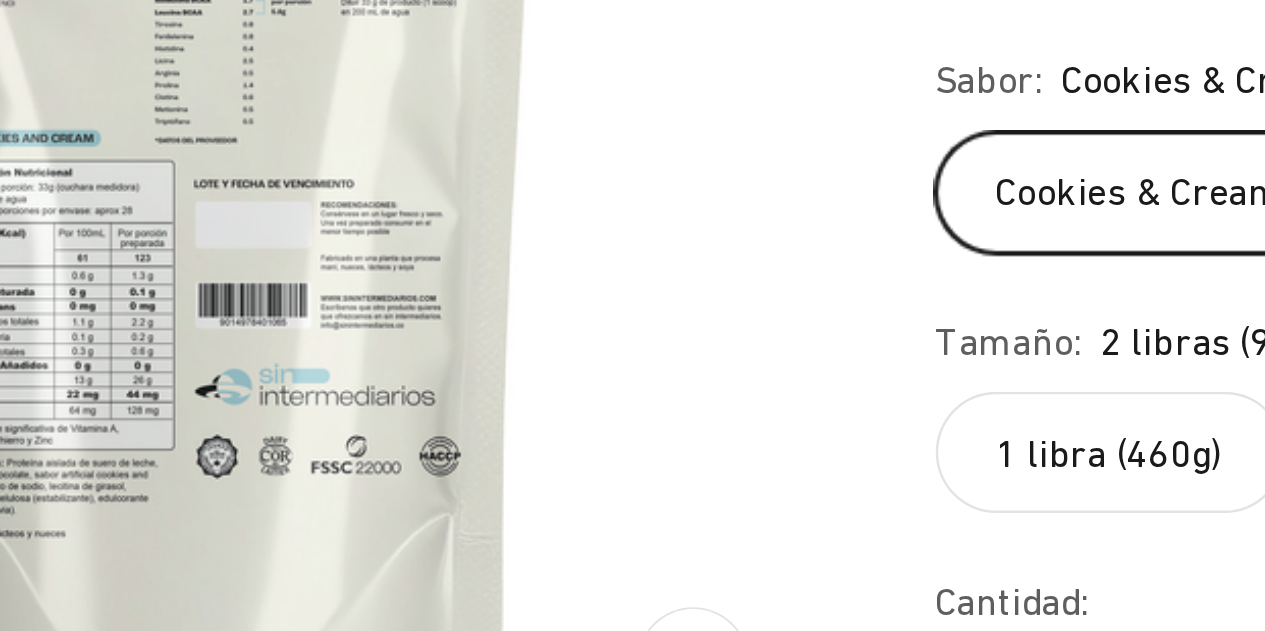 click at bounding box center (413, 441) 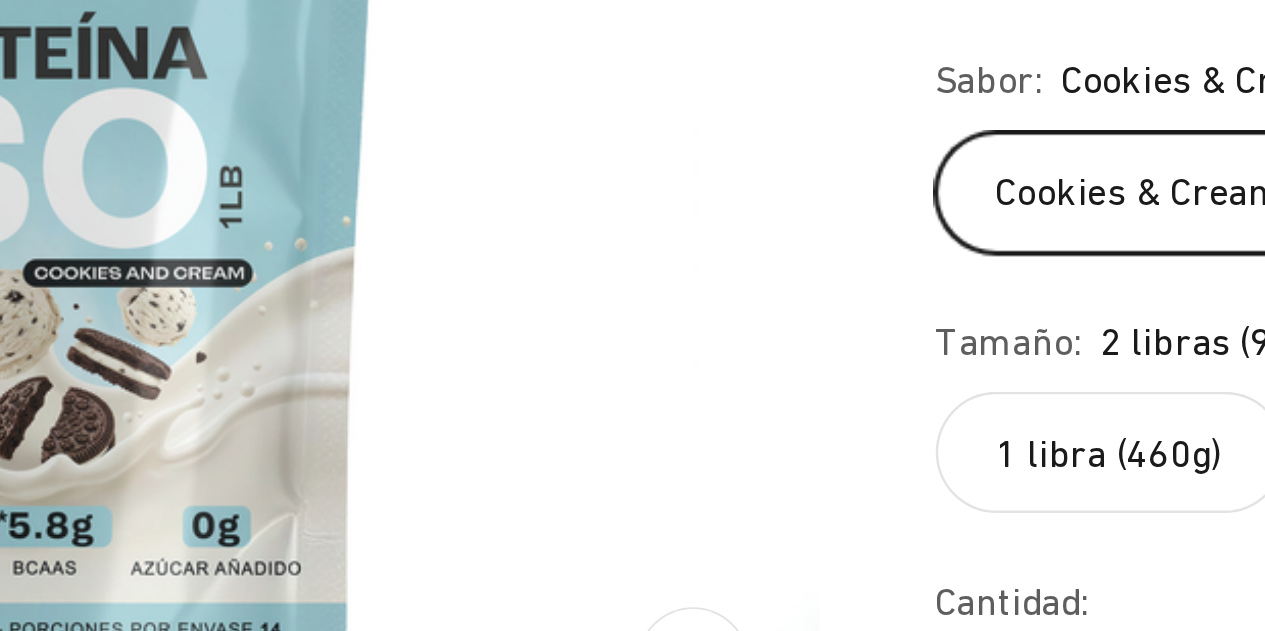 scroll, scrollTop: 0, scrollLeft: 0, axis: both 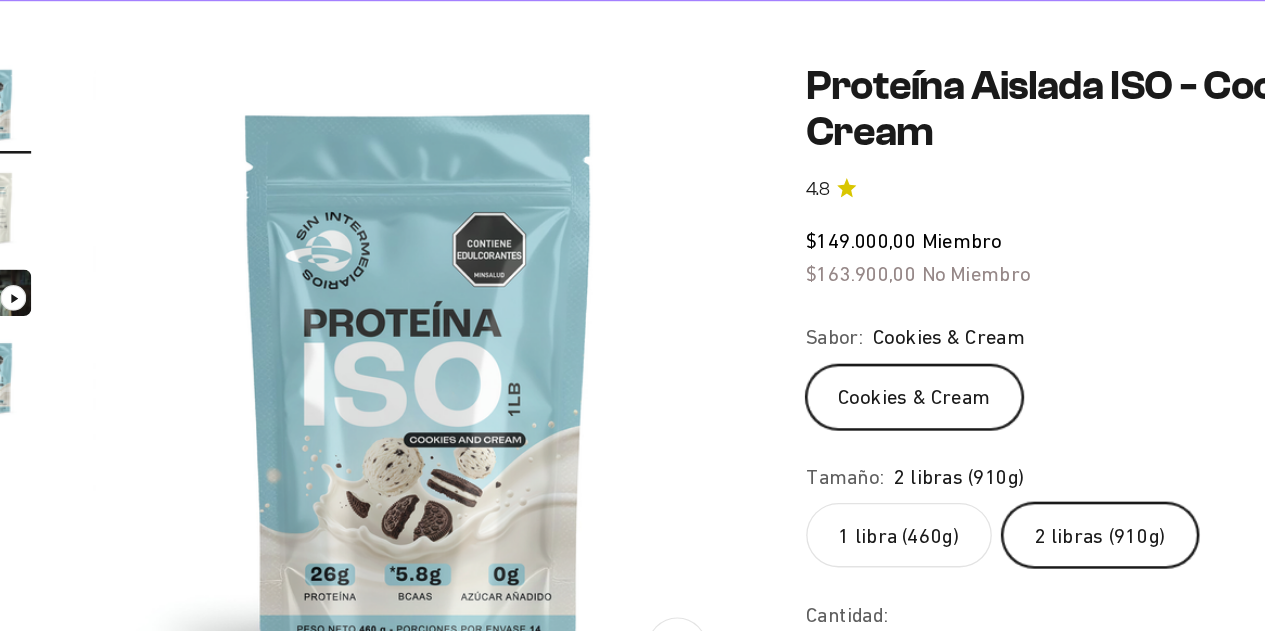 click at bounding box center (412, 442) 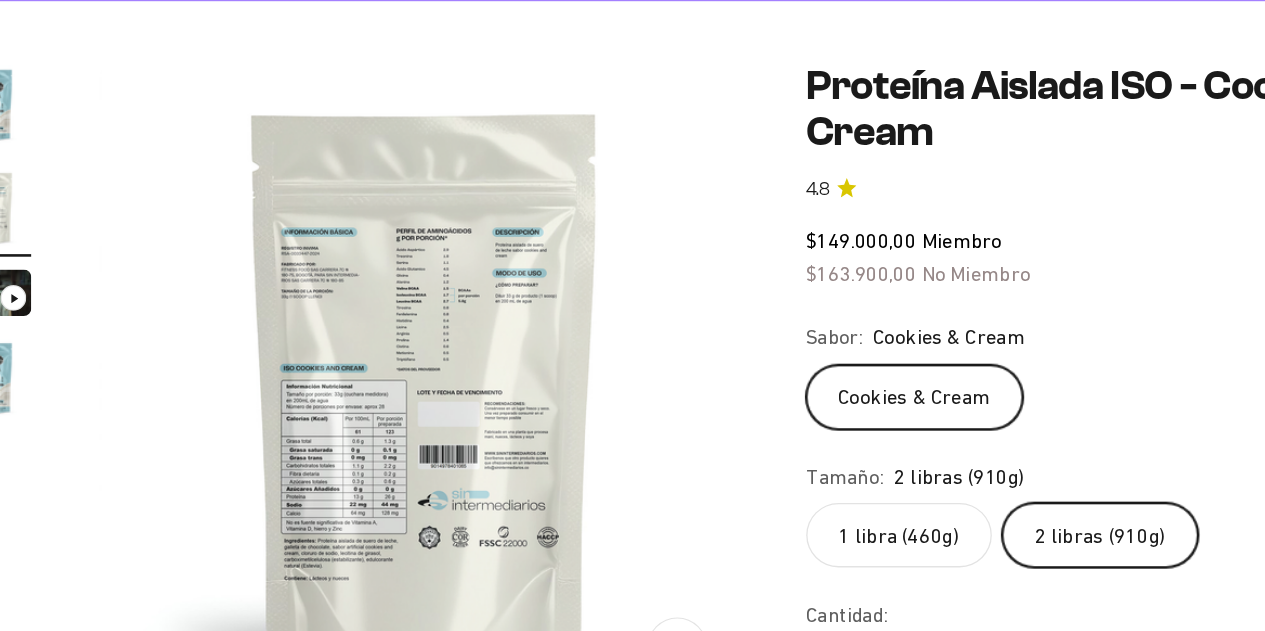 scroll, scrollTop: 0, scrollLeft: 516, axis: horizontal 